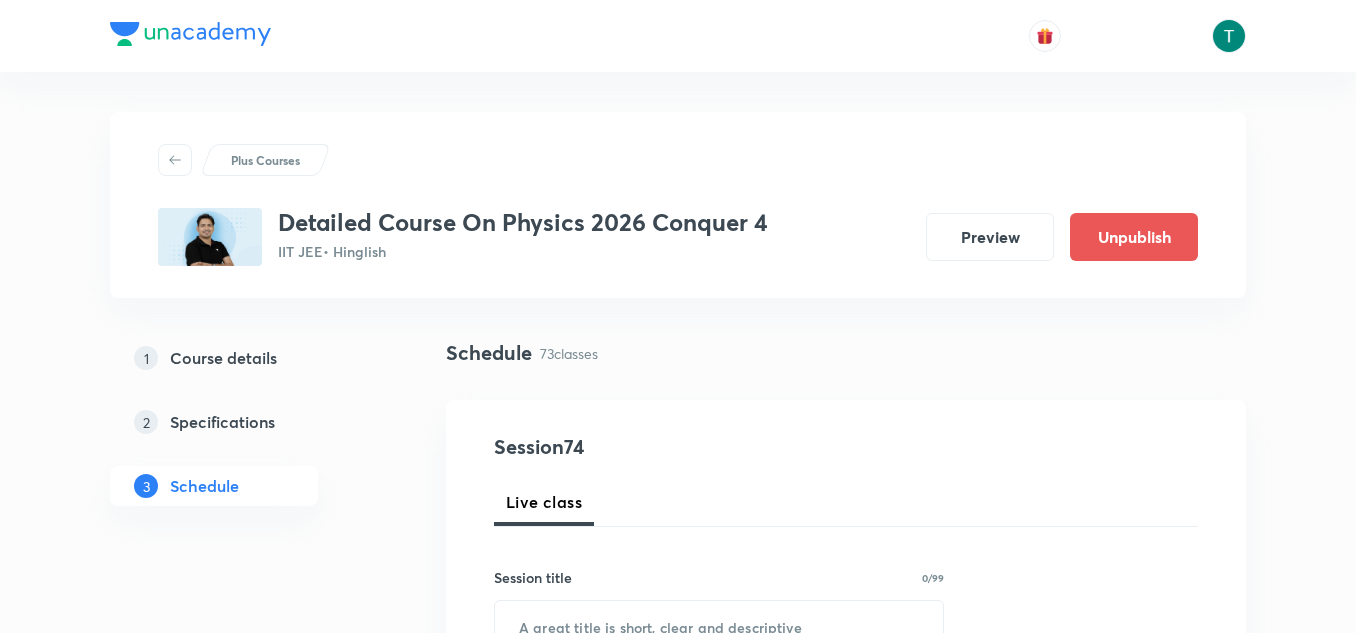 scroll, scrollTop: 11669, scrollLeft: 0, axis: vertical 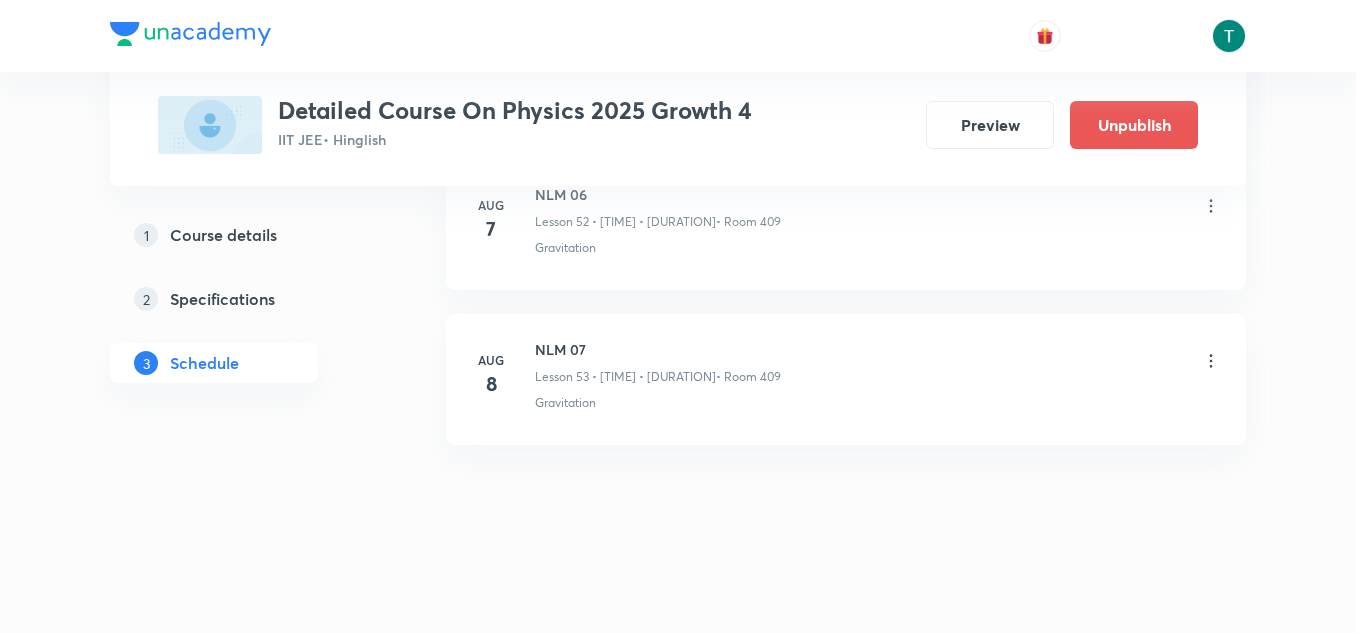click 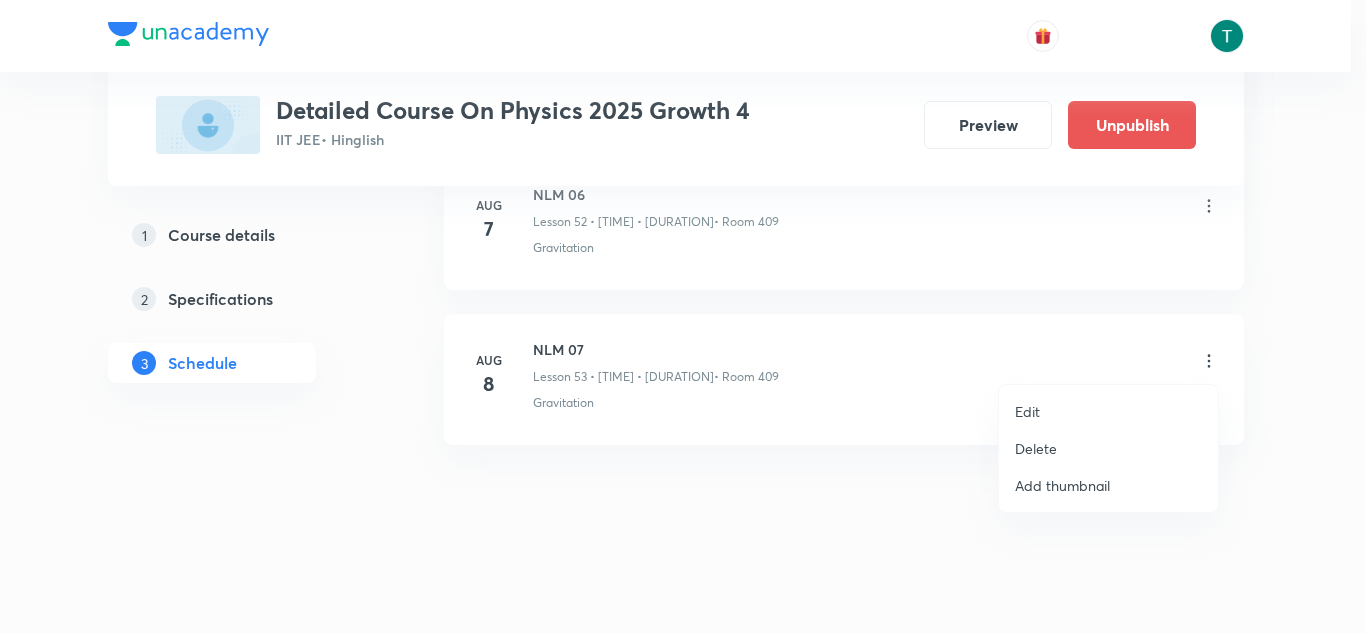 click on "Edit" at bounding box center (1108, 411) 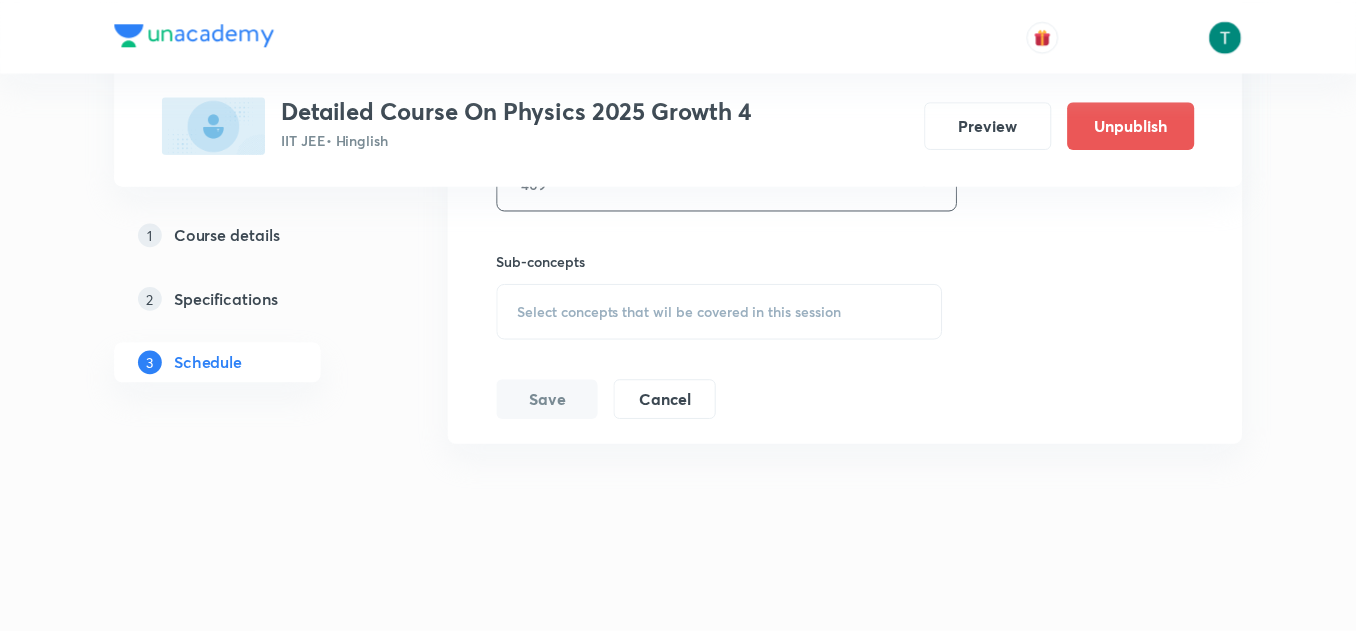 scroll, scrollTop: 9013, scrollLeft: 0, axis: vertical 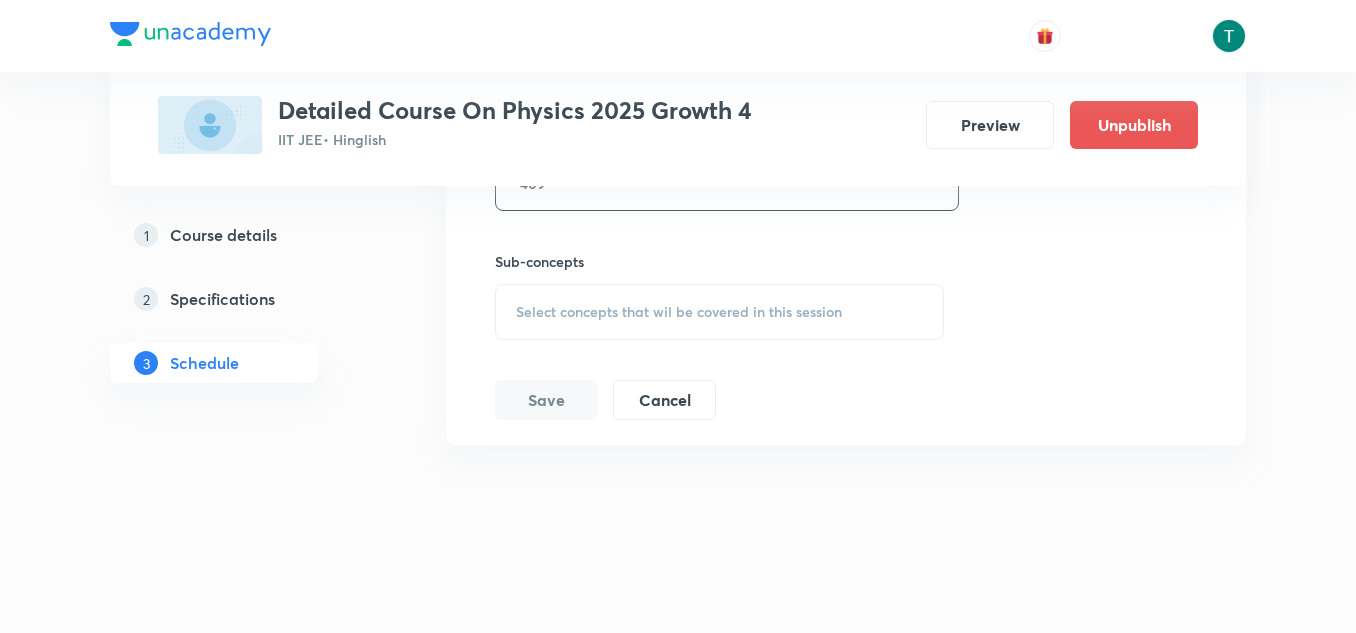 click on "Select concepts that wil be covered in this session" at bounding box center [719, 312] 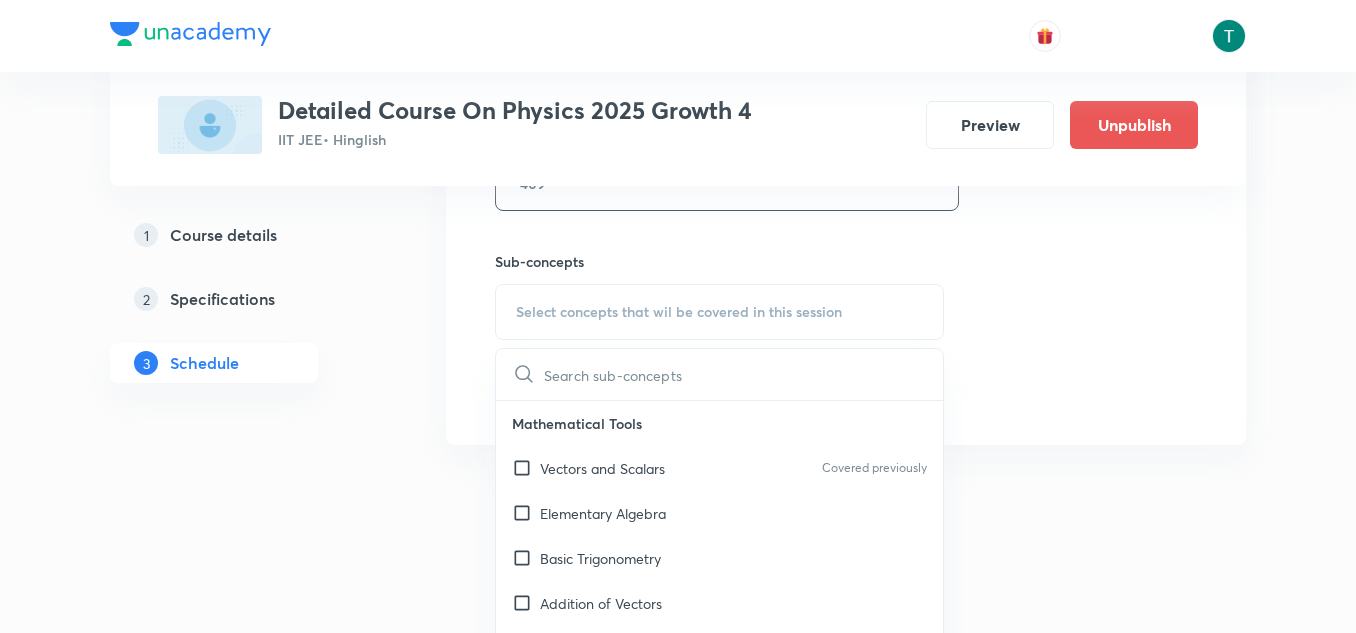 scroll, scrollTop: 7, scrollLeft: 0, axis: vertical 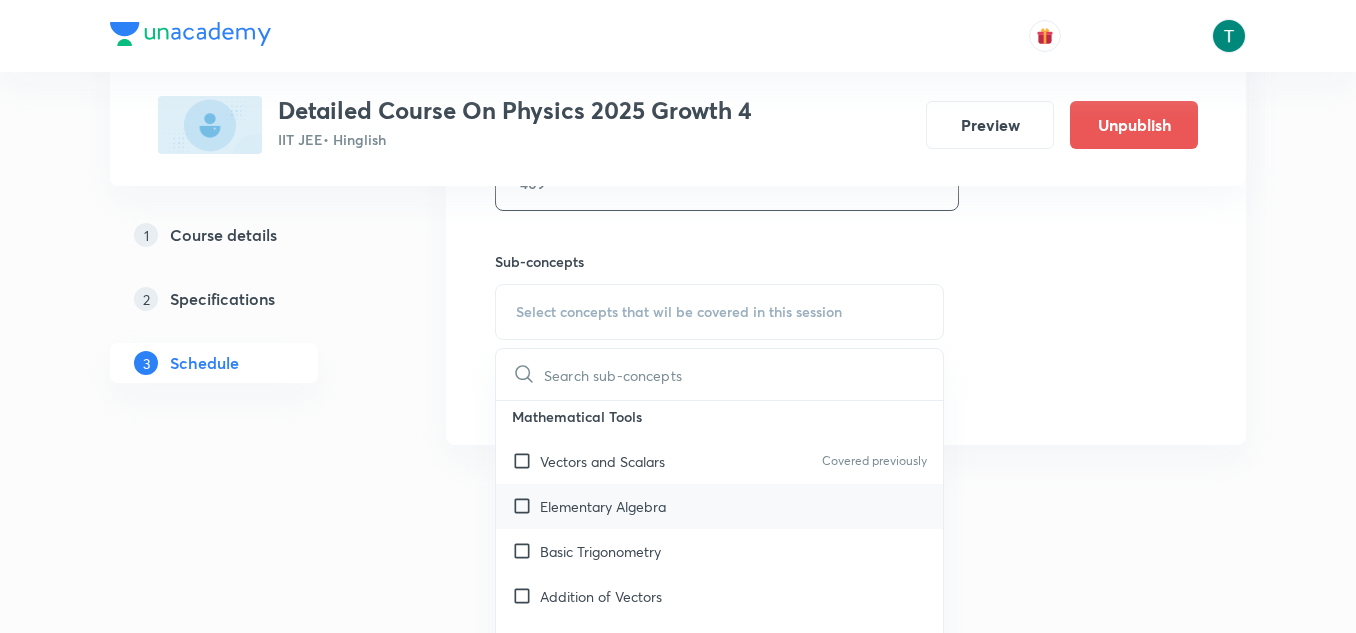 click on "Elementary Algebra" at bounding box center (603, 506) 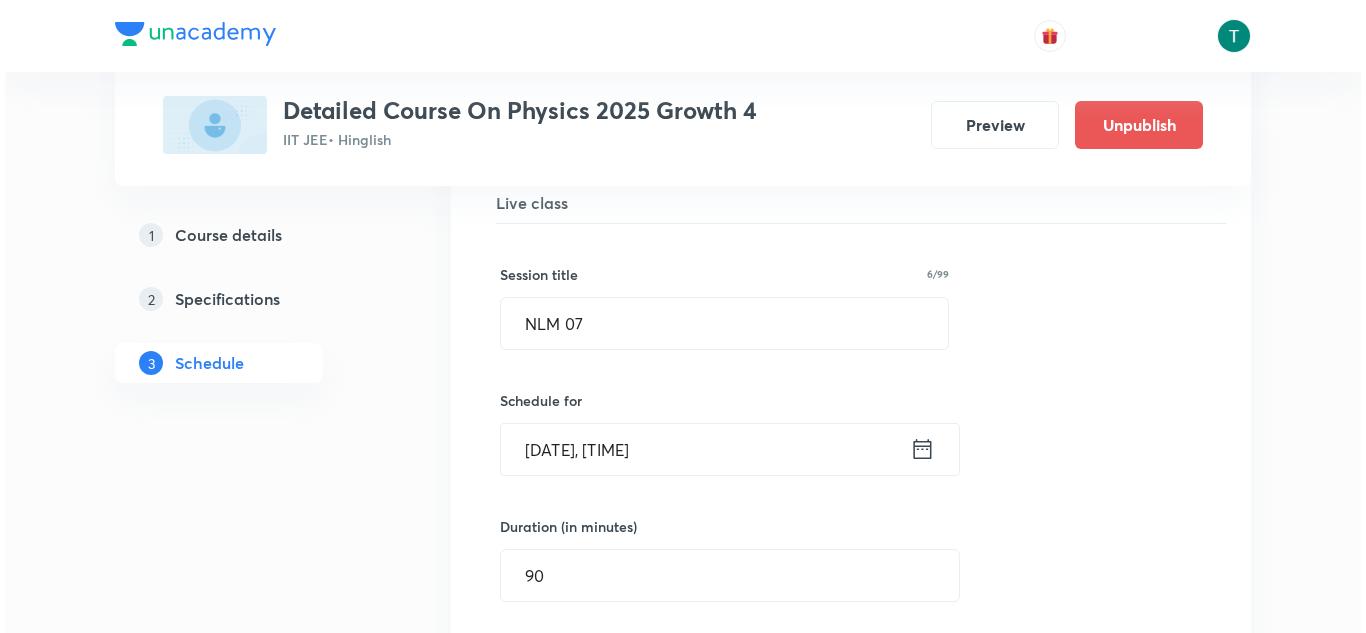 scroll, scrollTop: 8358, scrollLeft: 0, axis: vertical 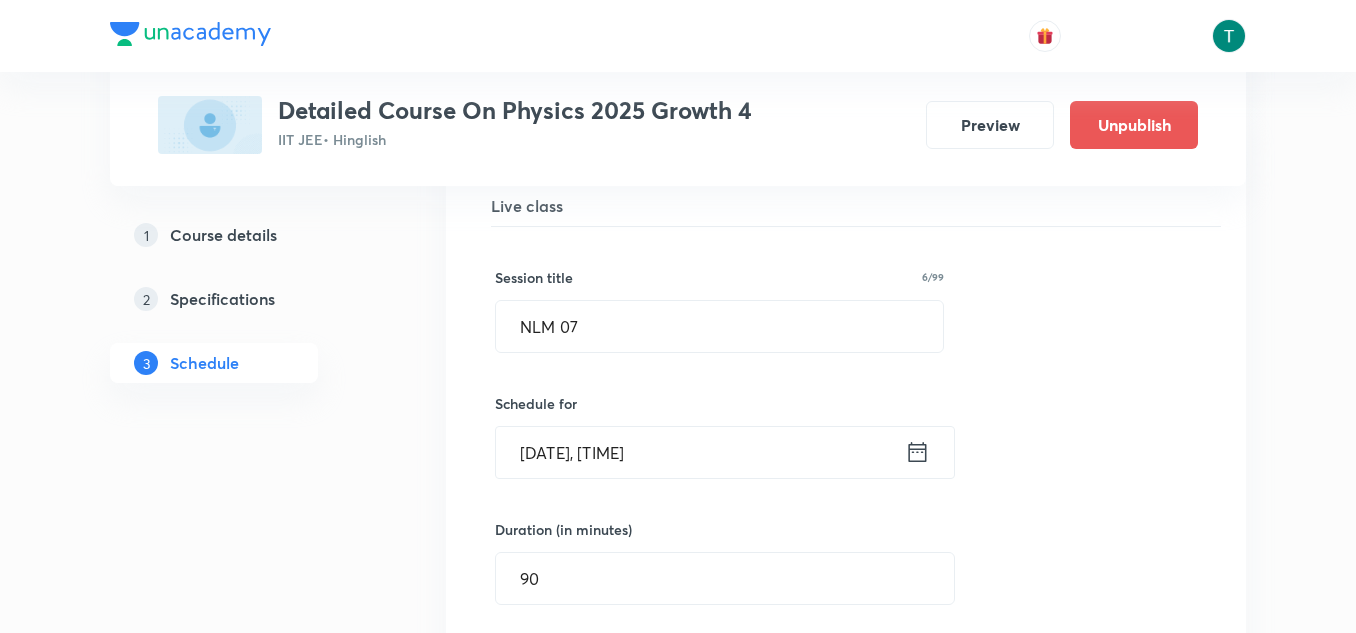 click on "Aug 8, 2025, 6:45 PM" at bounding box center (700, 452) 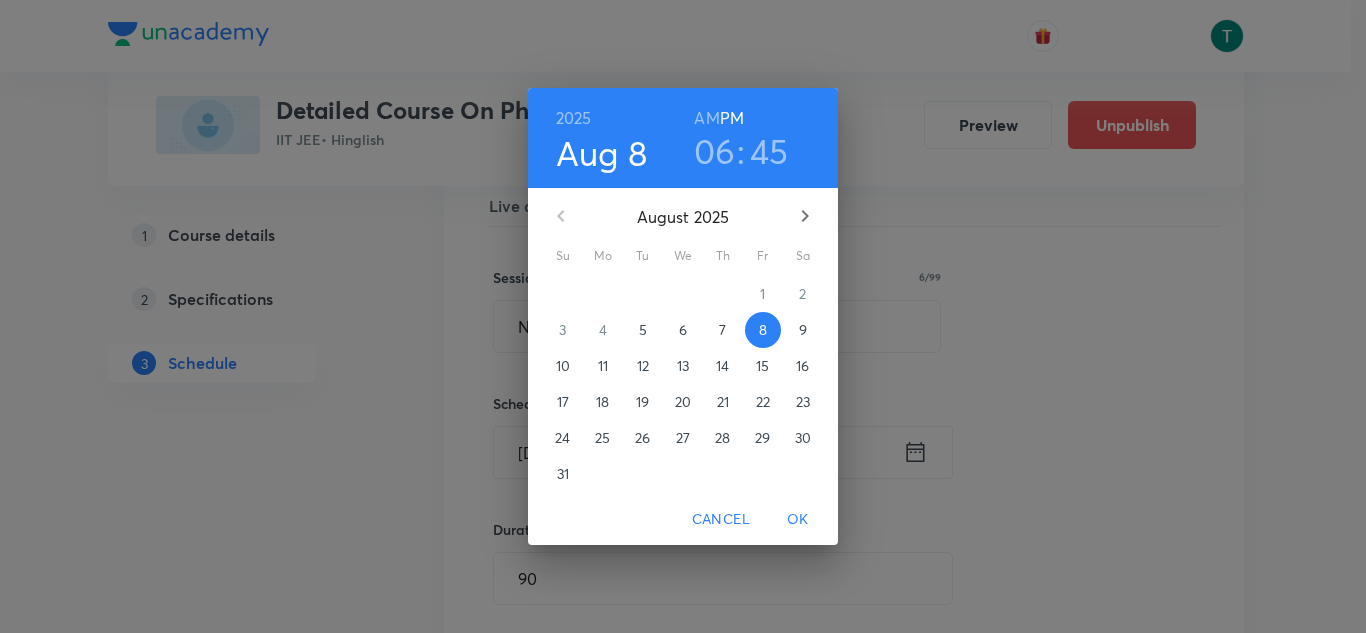 click on "06" at bounding box center [715, 151] 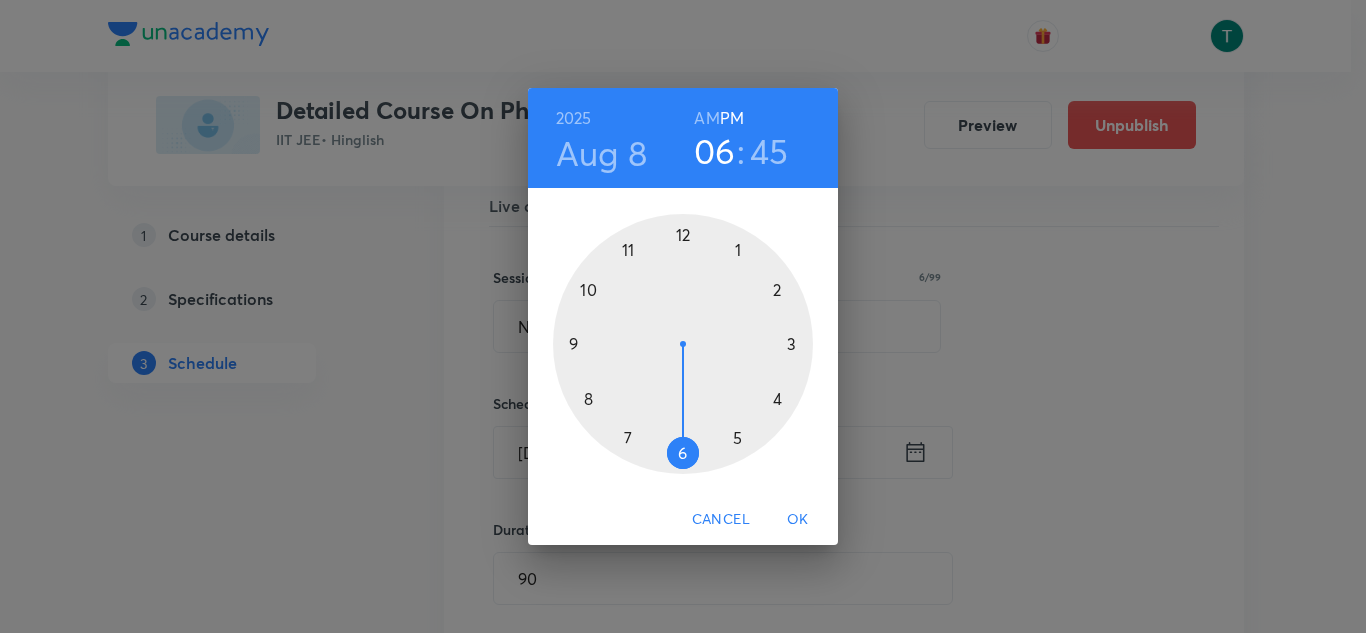 click at bounding box center [683, 344] 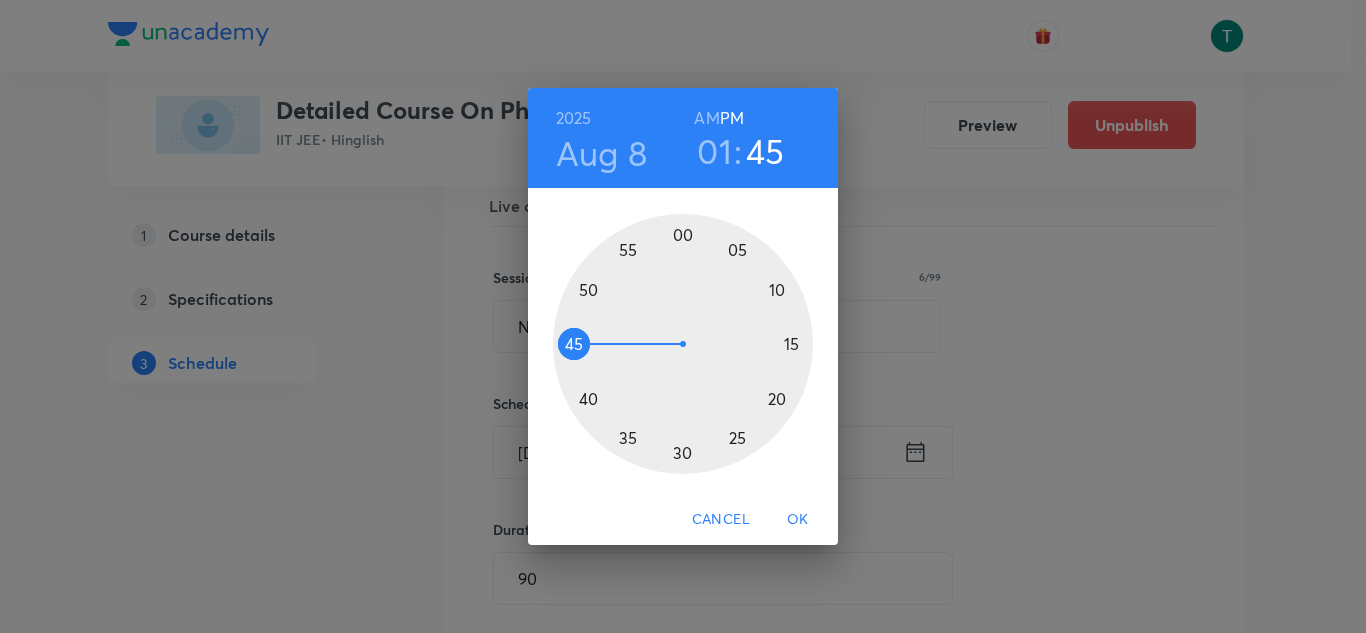click on "OK" at bounding box center [798, 519] 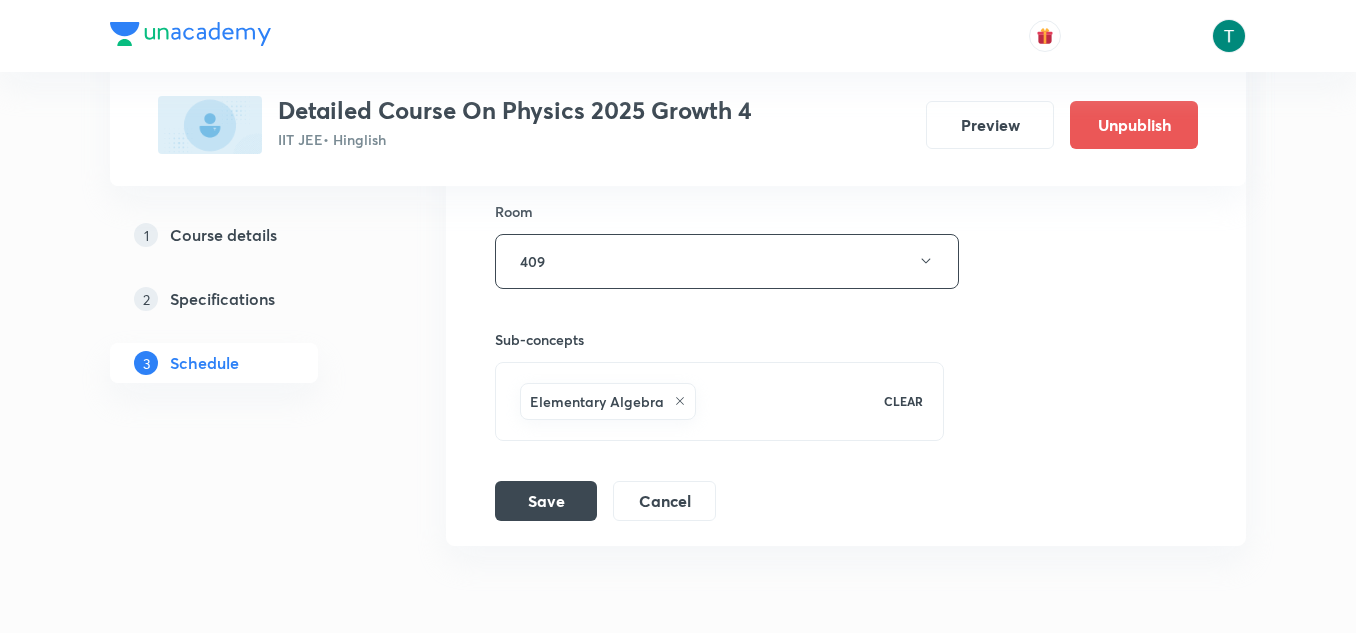 scroll, scrollTop: 9036, scrollLeft: 0, axis: vertical 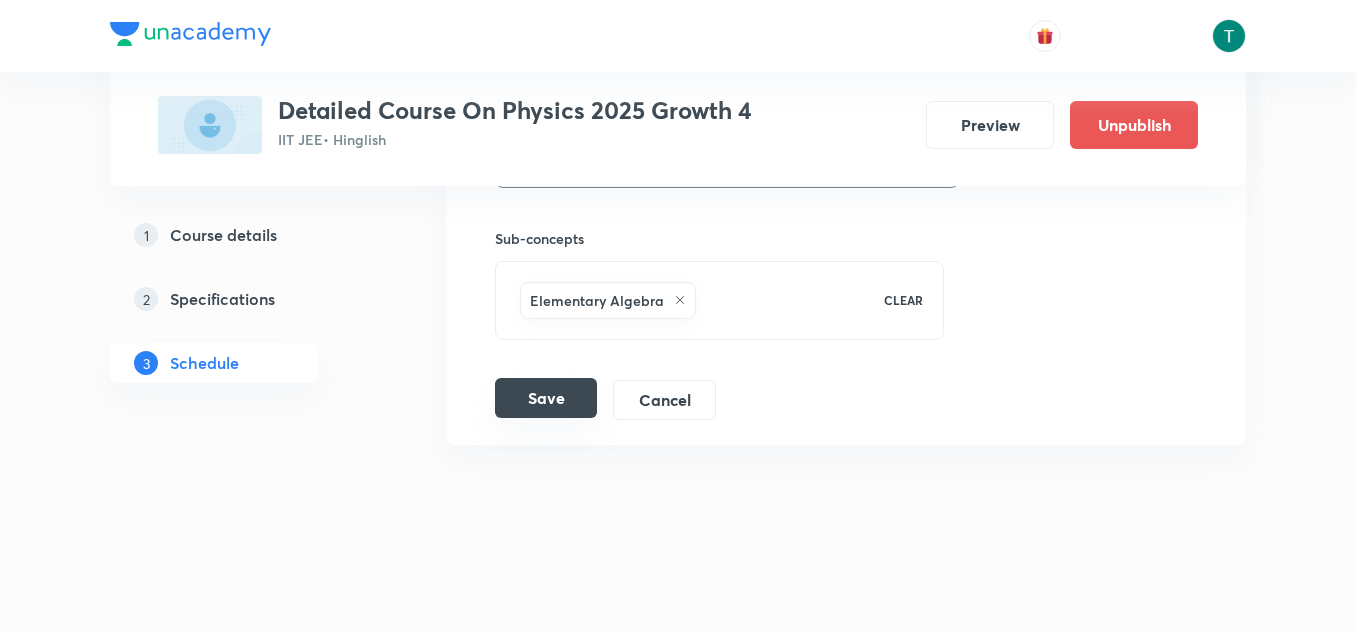 click on "Save" at bounding box center [546, 398] 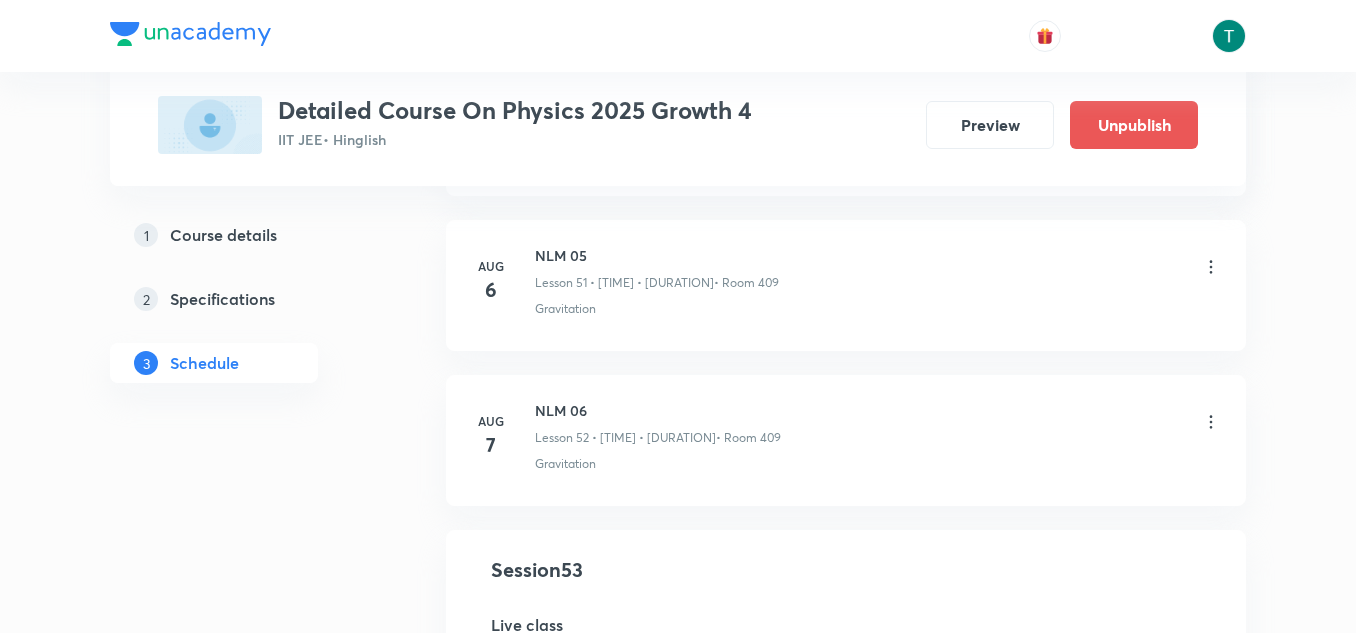 scroll, scrollTop: 8204, scrollLeft: 0, axis: vertical 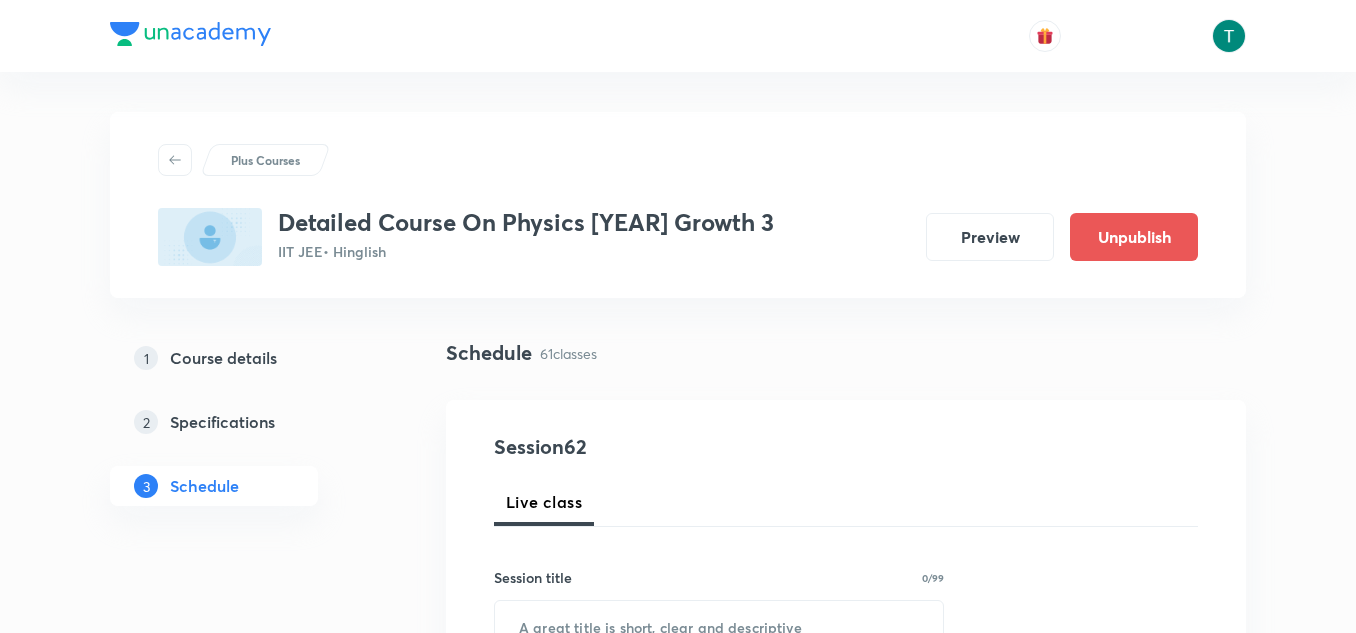 click on "Plus Courses Detailed Course On Physics 2025 Growth 3 IIT JEE  • Hinglish Preview Unpublish" at bounding box center (678, 205) 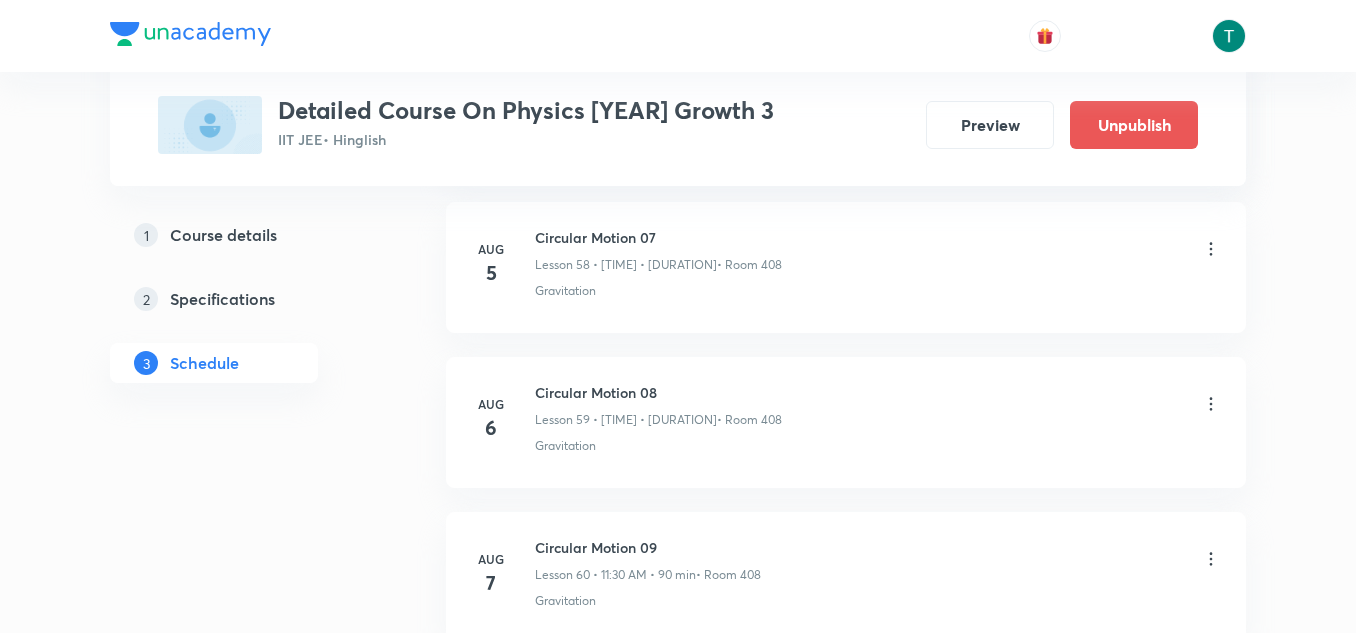 scroll, scrollTop: 10065, scrollLeft: 0, axis: vertical 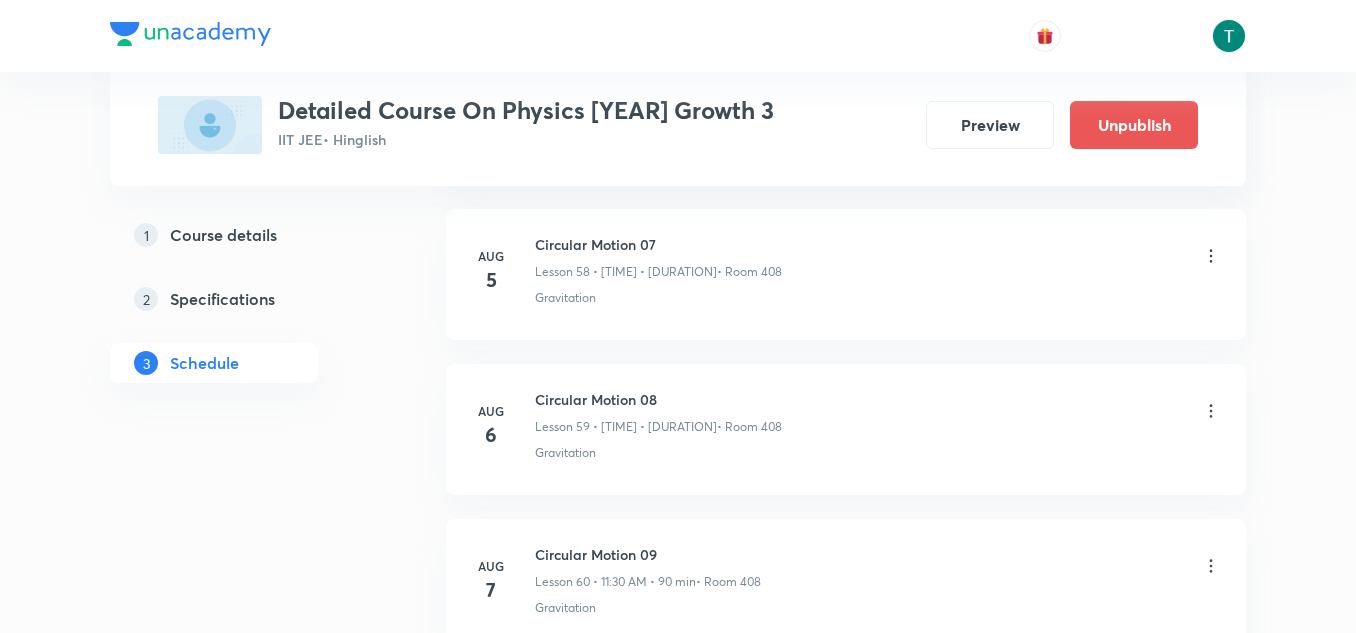 click 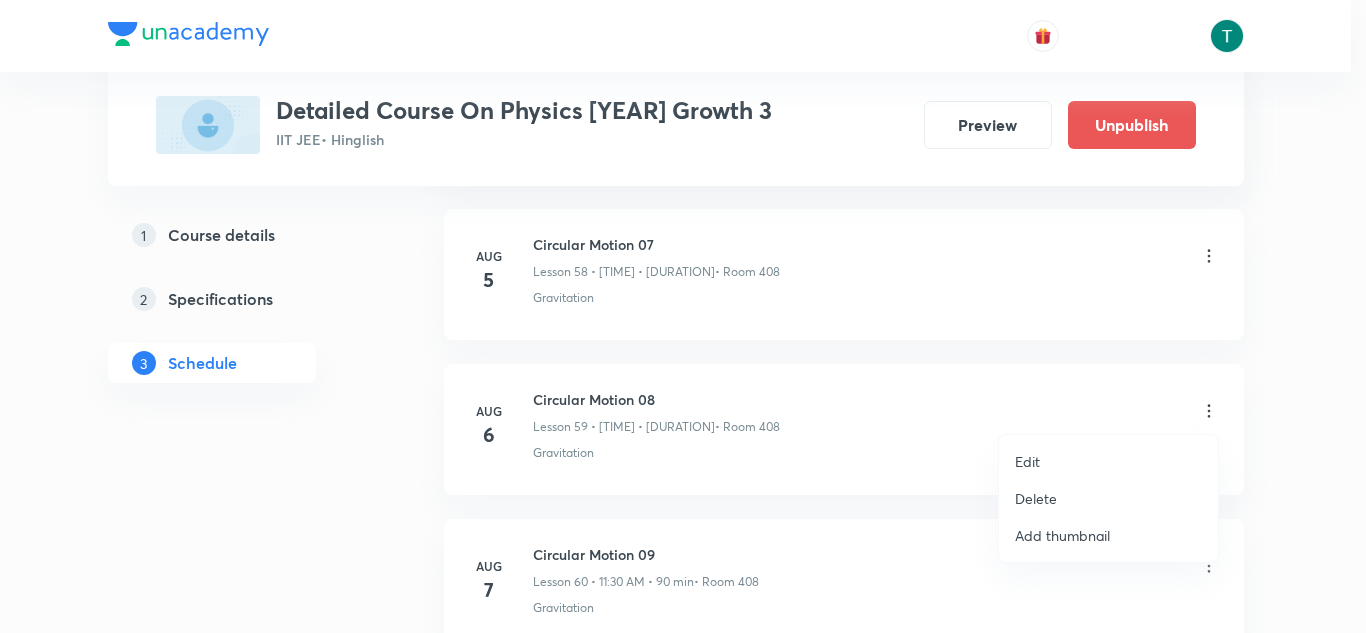 click on "Delete" at bounding box center (1108, 498) 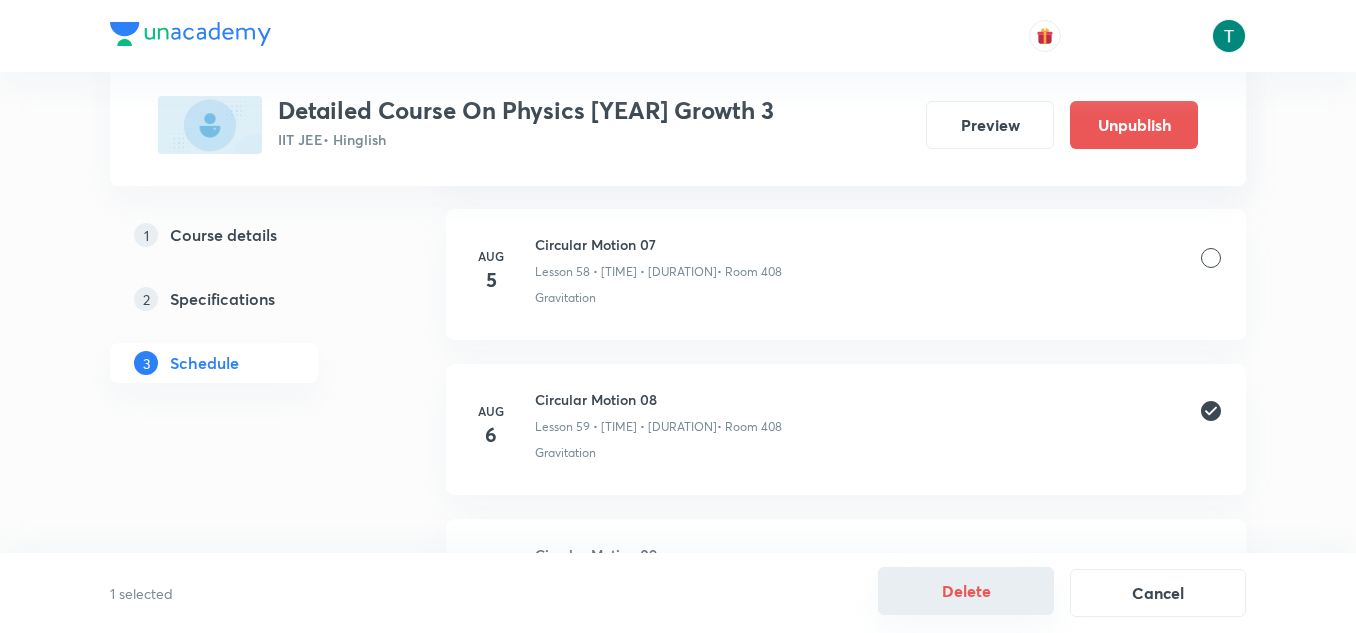click on "Delete" at bounding box center [966, 591] 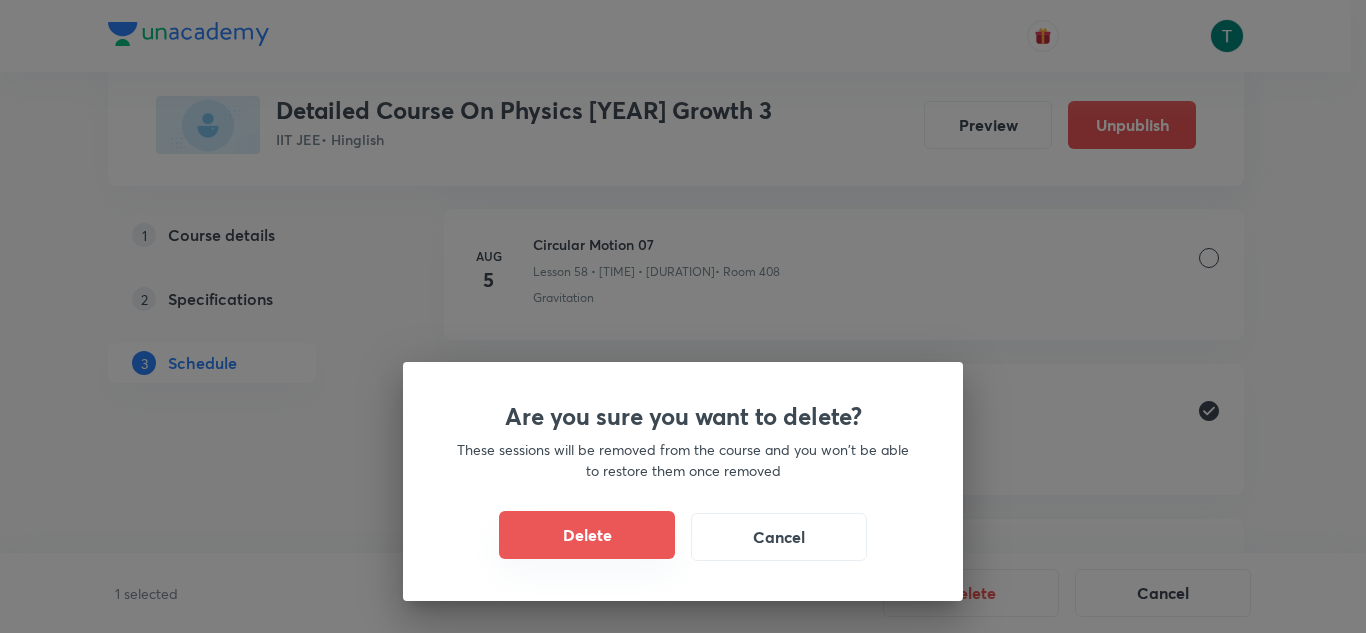 click on "Delete" at bounding box center (587, 535) 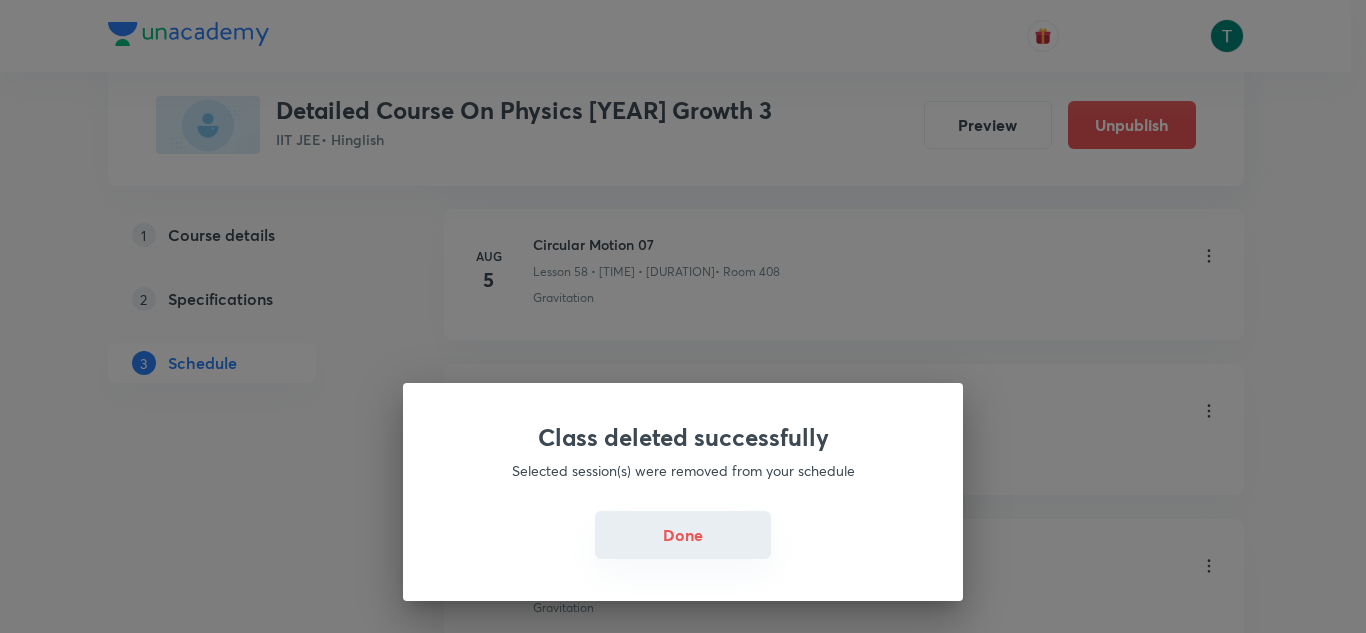 click on "Done" at bounding box center [683, 535] 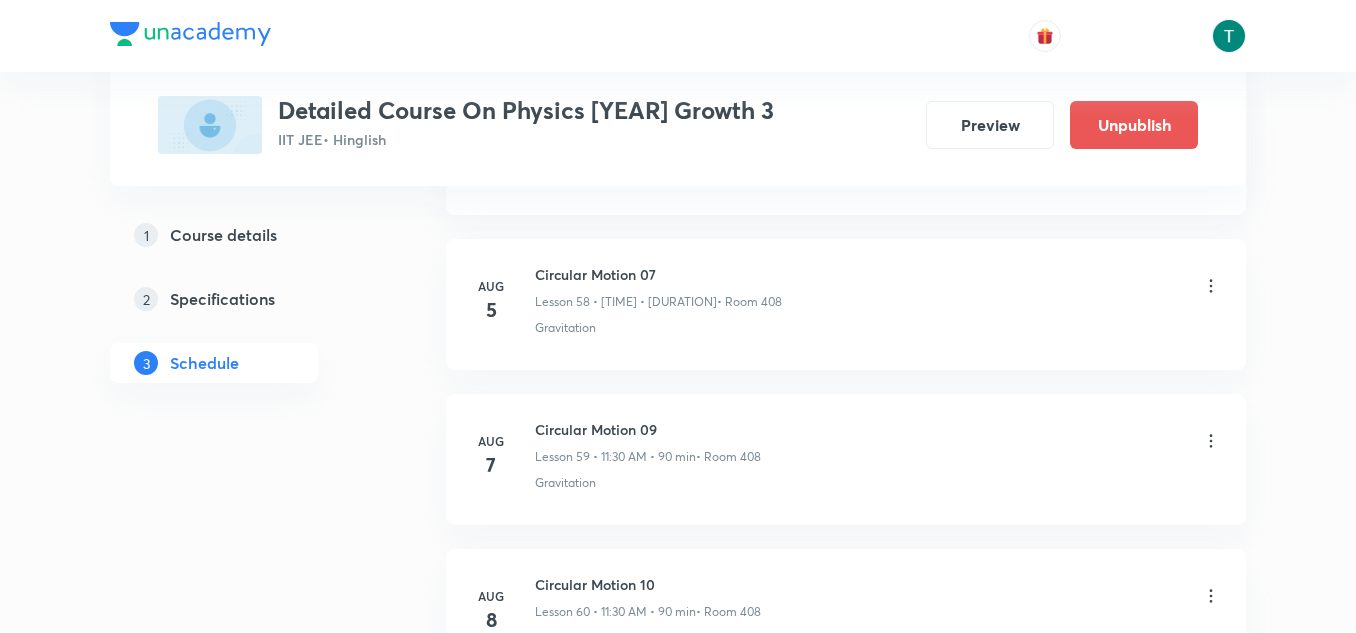 scroll, scrollTop: 10044, scrollLeft: 0, axis: vertical 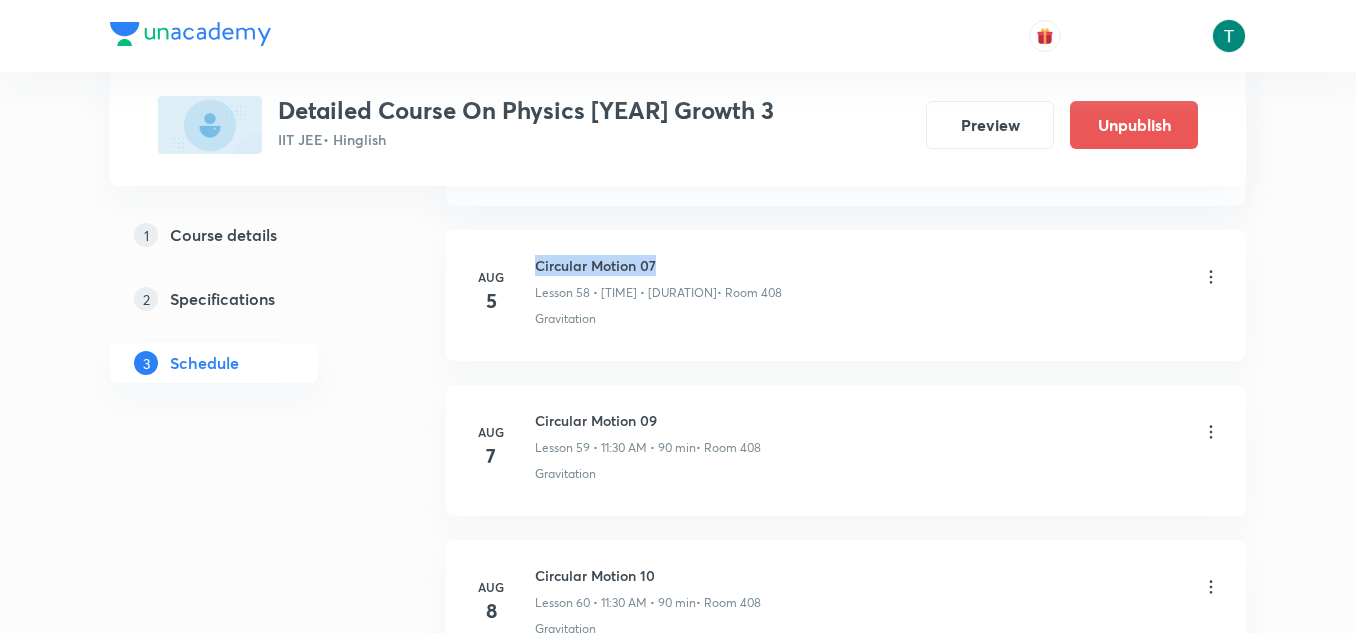 drag, startPoint x: 532, startPoint y: 257, endPoint x: 729, endPoint y: 246, distance: 197.30687 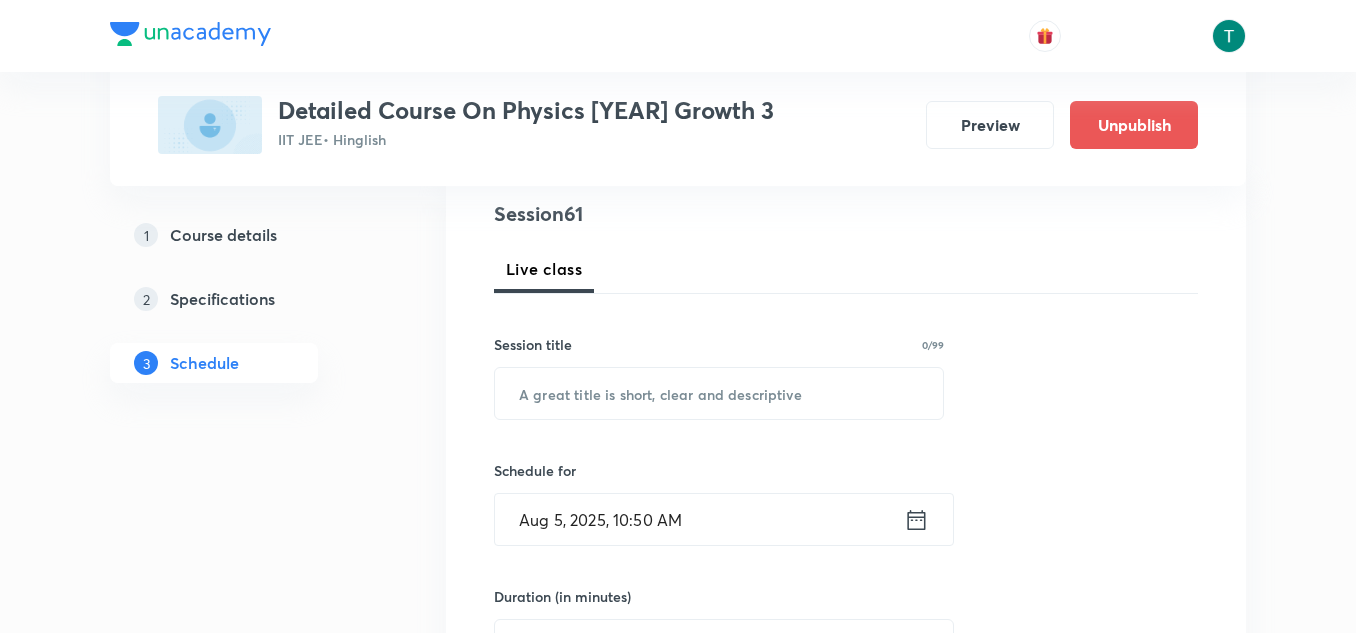 scroll, scrollTop: 239, scrollLeft: 0, axis: vertical 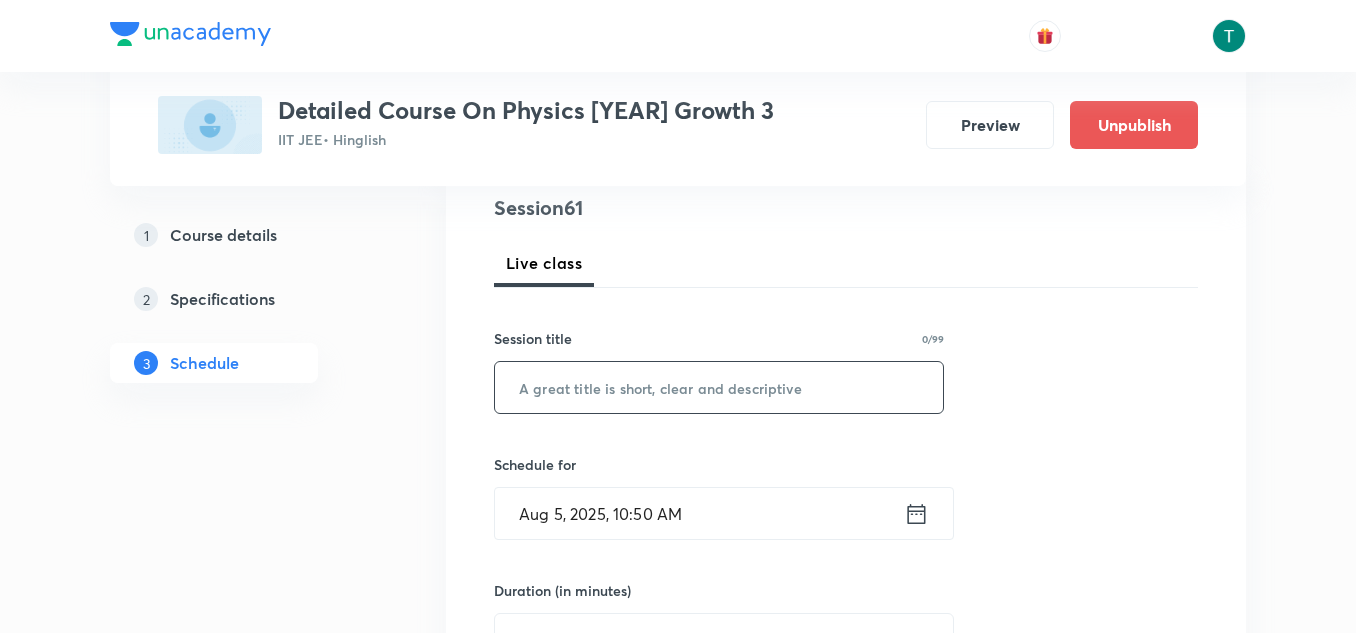 click at bounding box center [719, 387] 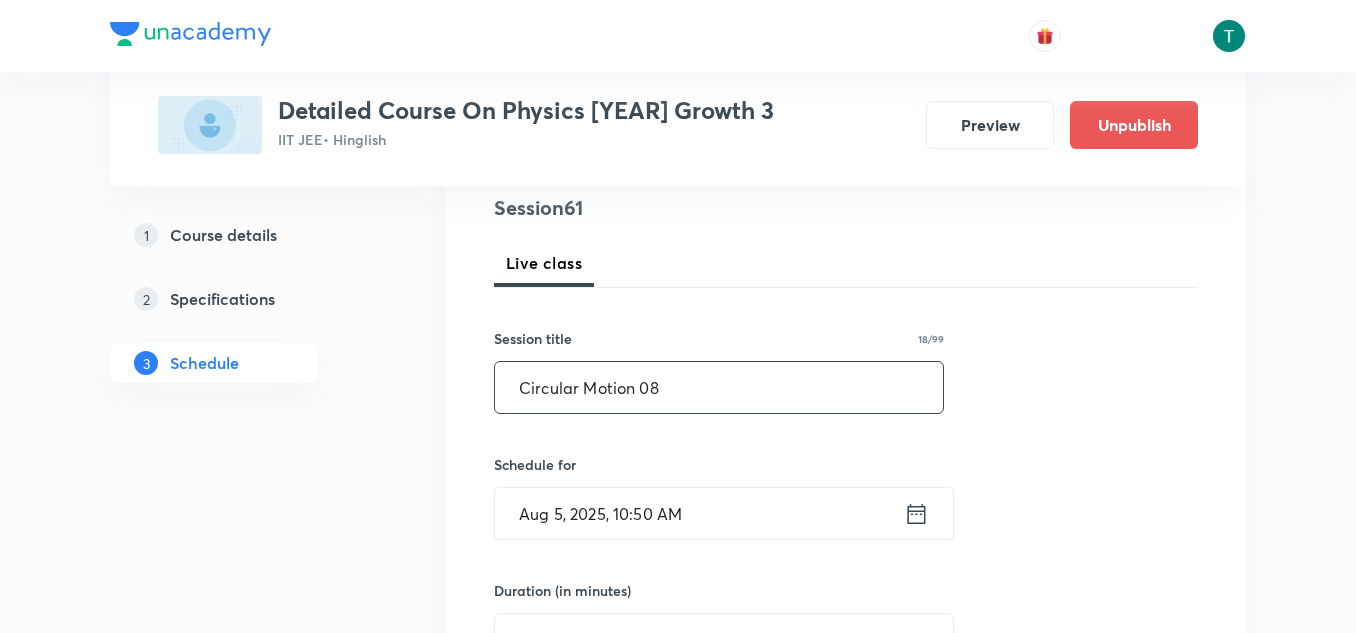 type on "Circular Motion 08" 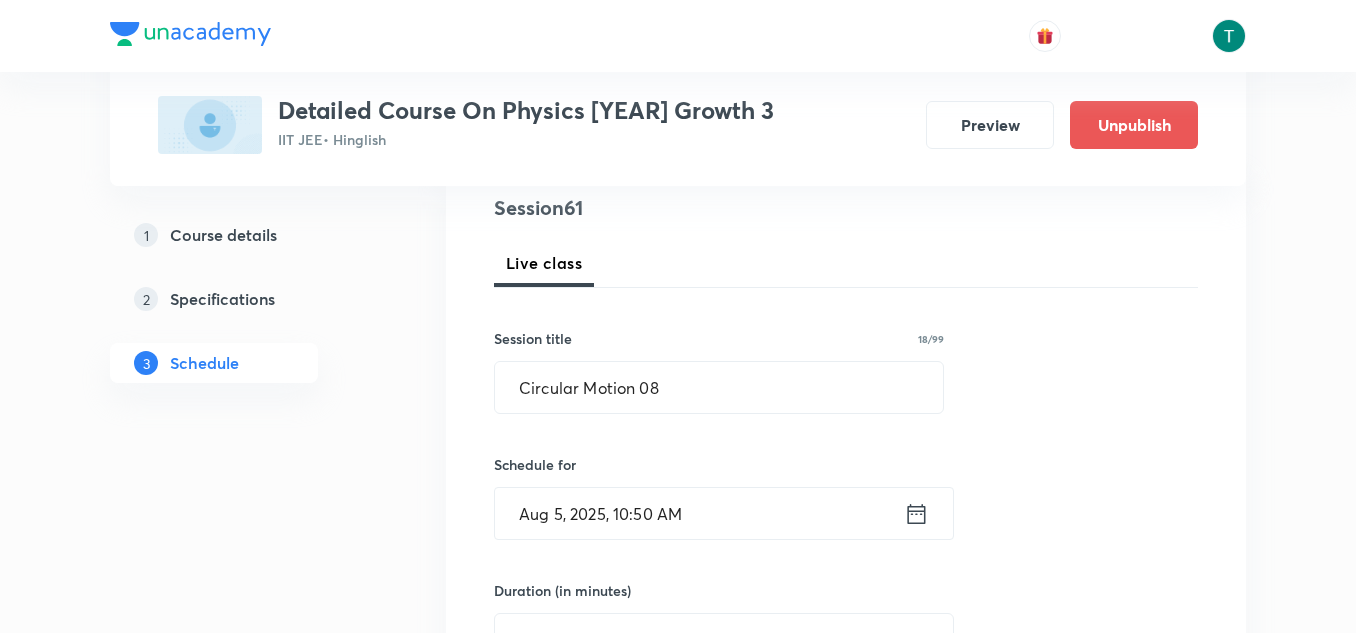 click on "Aug 5, 2025, 10:50 AM" at bounding box center [699, 513] 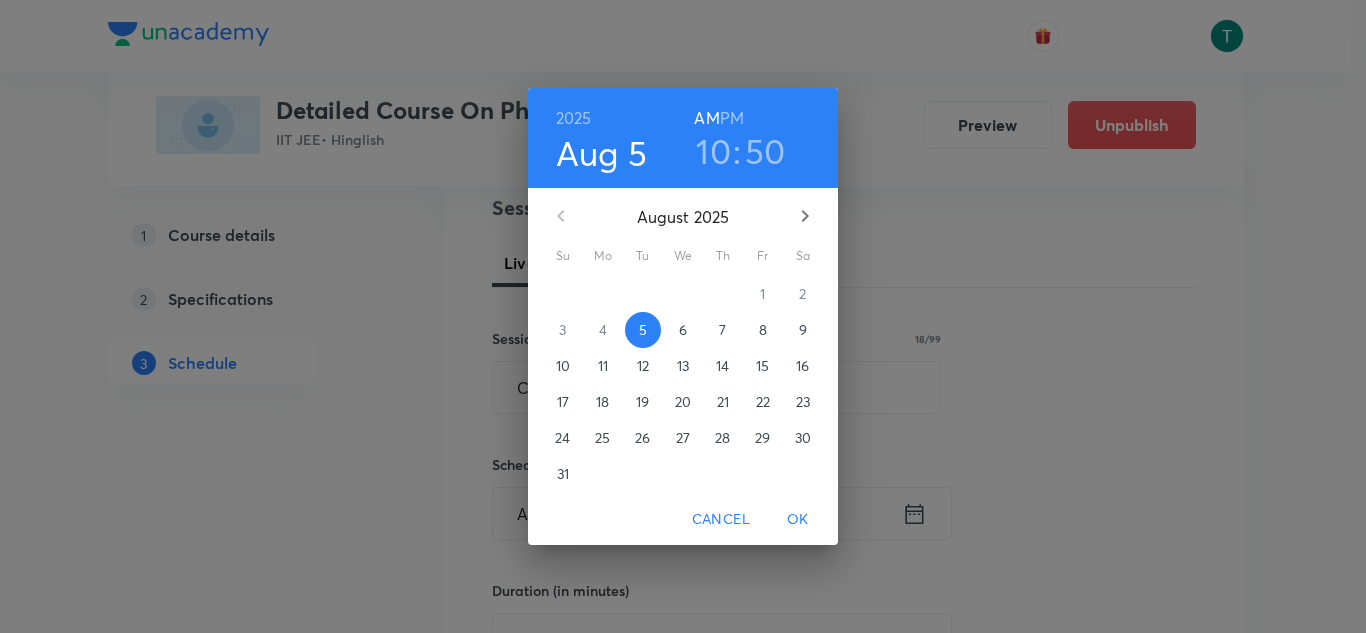 click on "10" at bounding box center [713, 151] 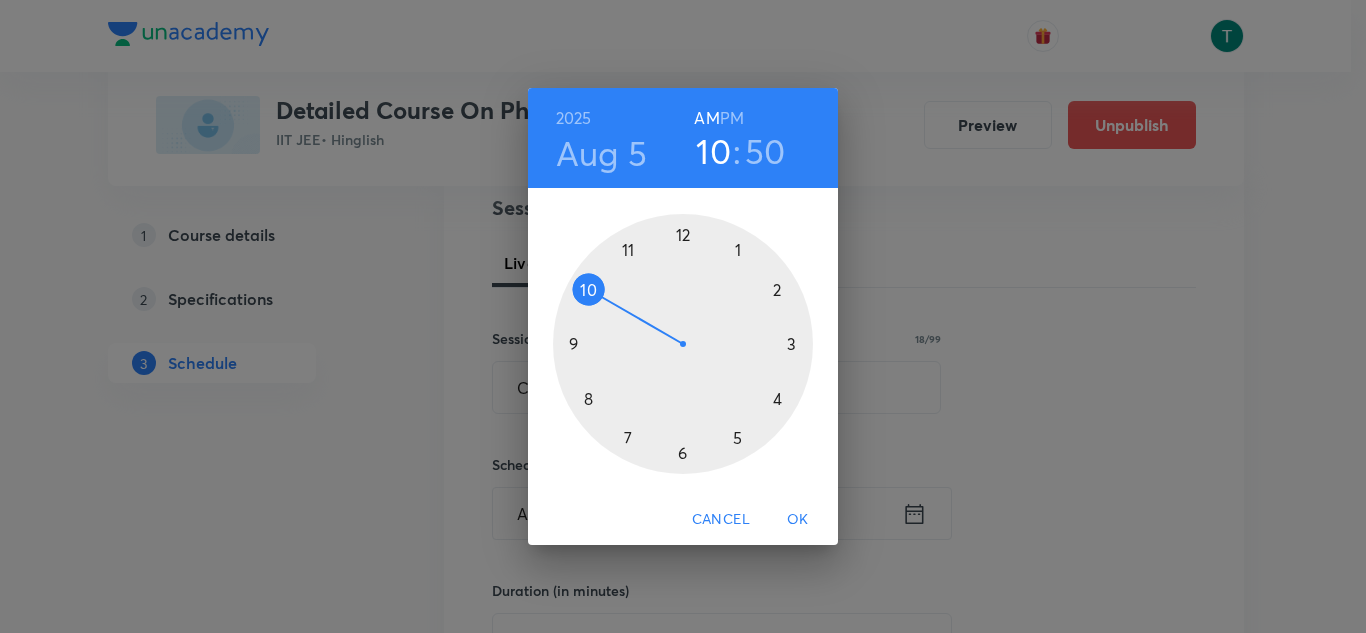 click at bounding box center [683, 344] 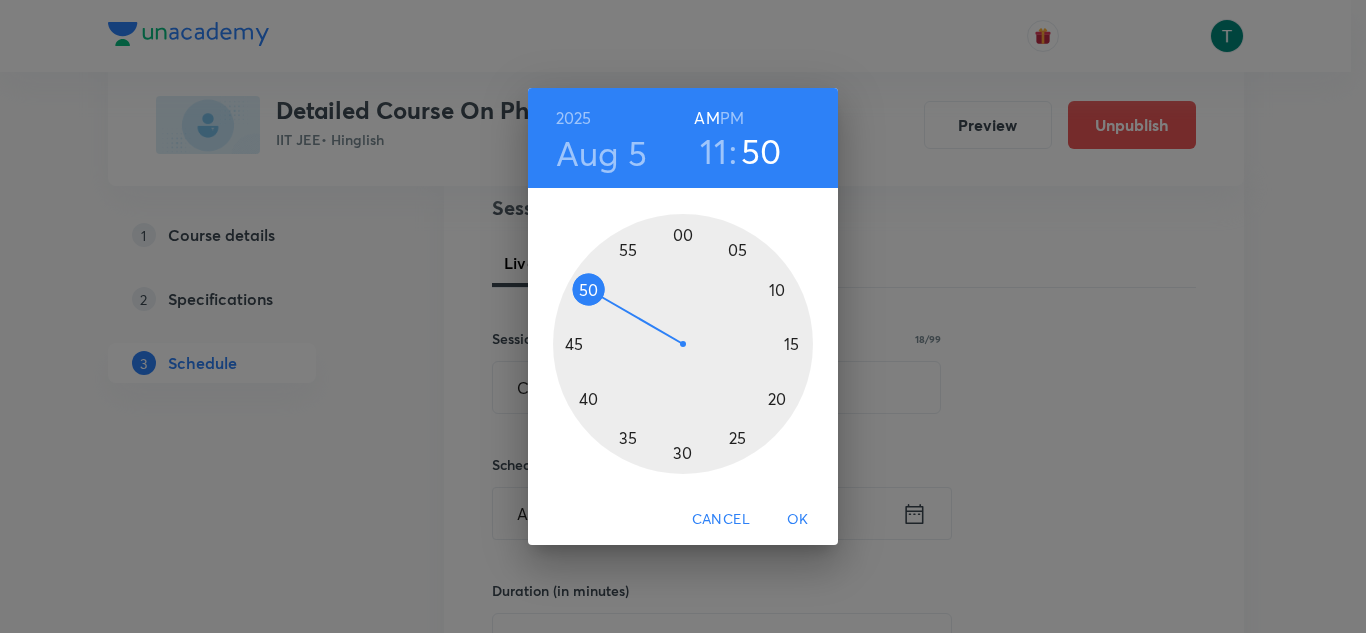click at bounding box center (683, 344) 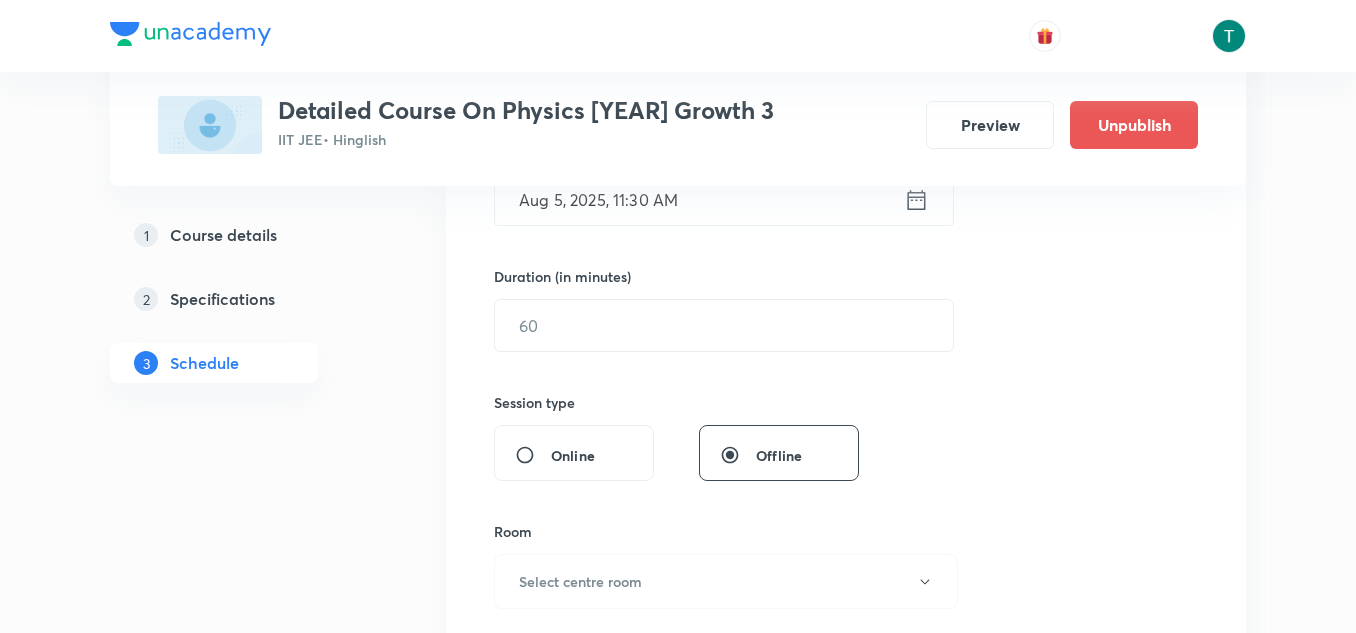 scroll, scrollTop: 554, scrollLeft: 0, axis: vertical 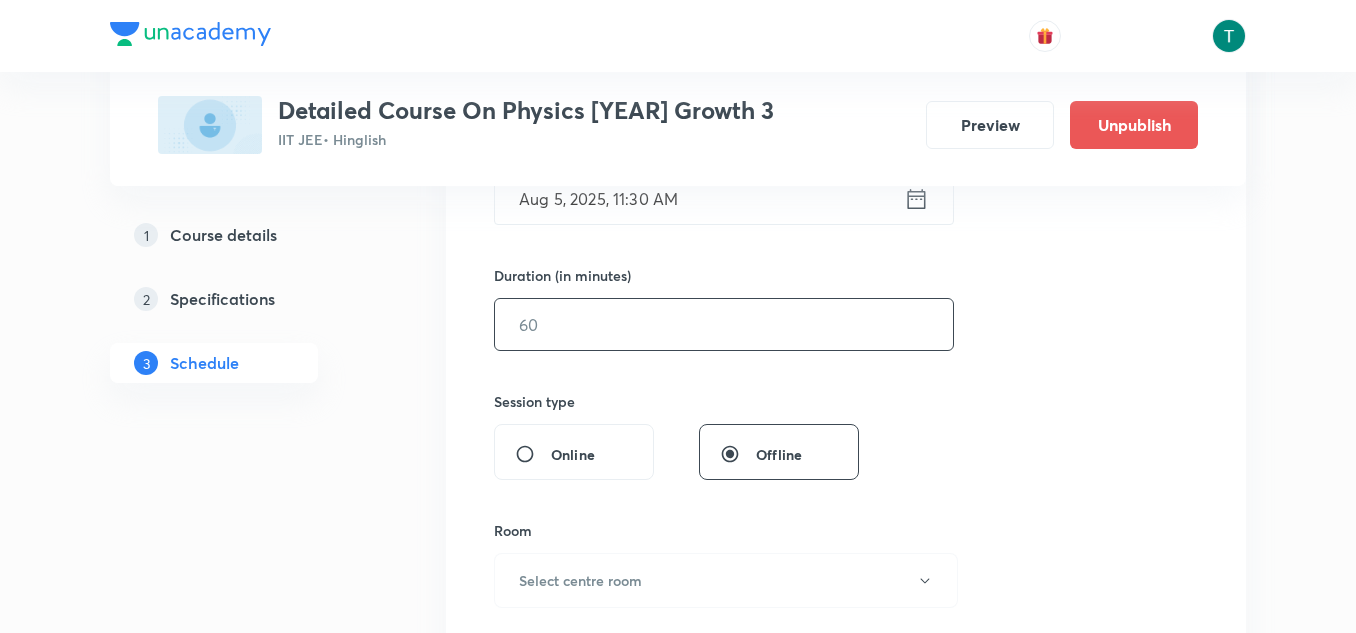 click at bounding box center [724, 324] 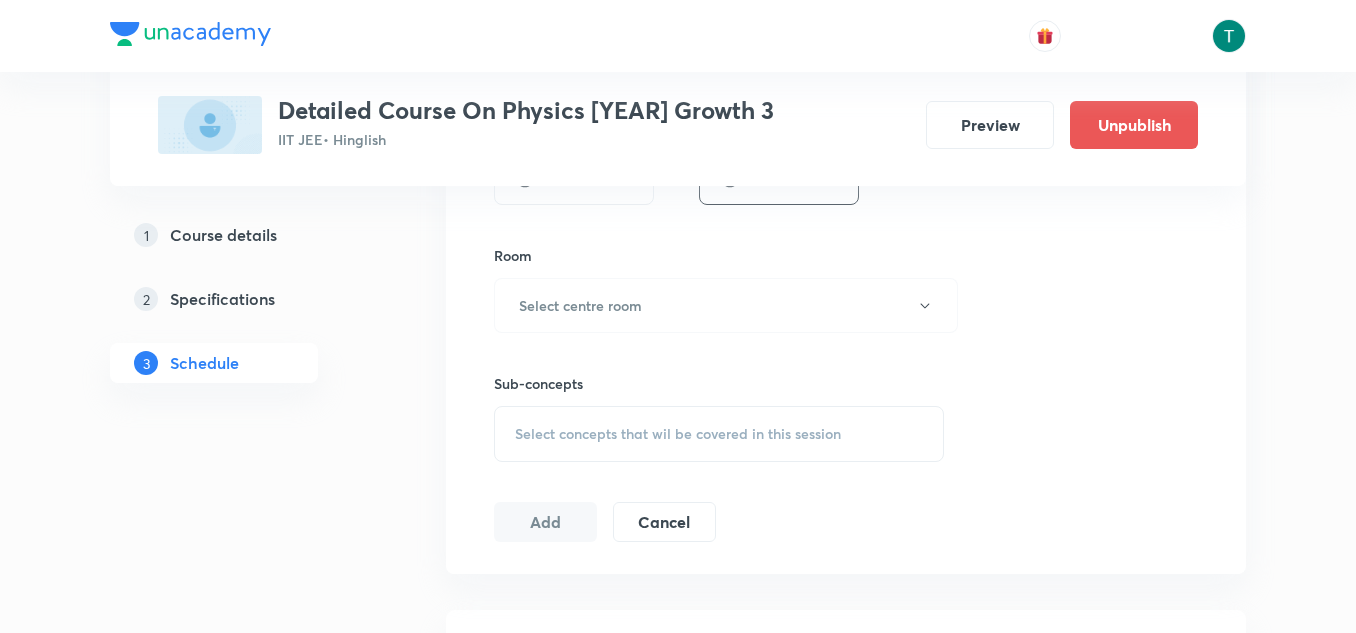 scroll, scrollTop: 857, scrollLeft: 0, axis: vertical 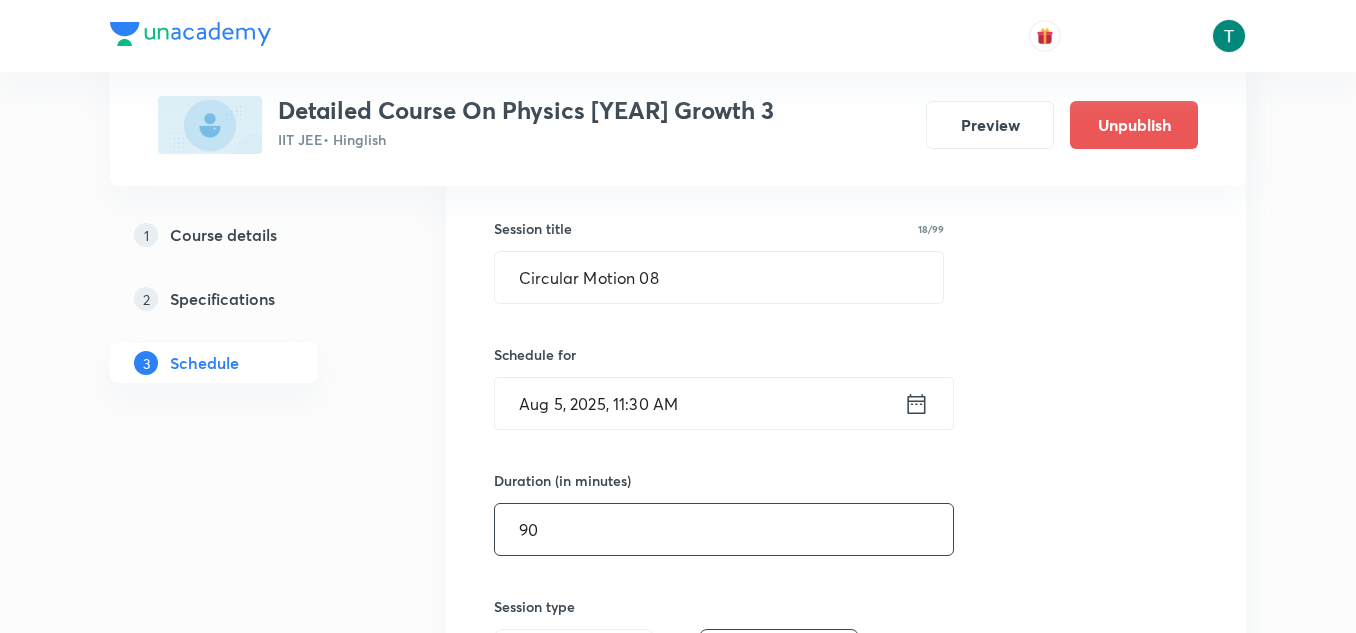 type on "90" 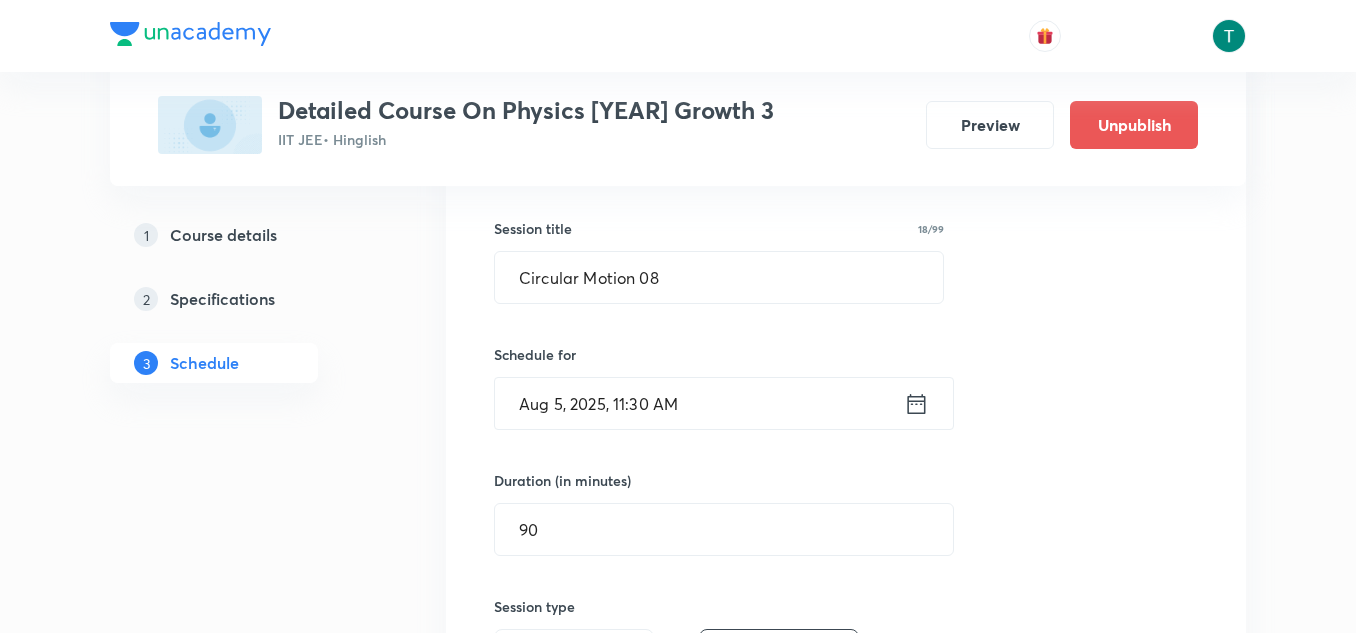click on "Aug 5, 2025, 11:30 AM" at bounding box center [699, 403] 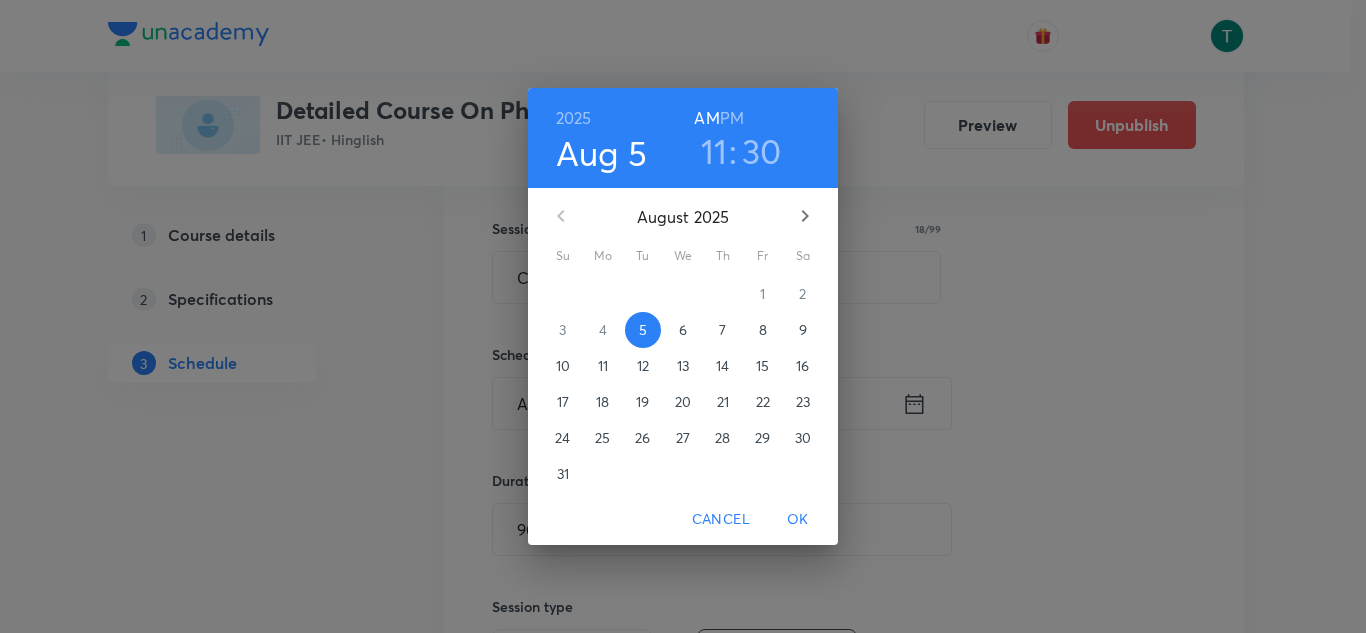click on "6" at bounding box center [683, 330] 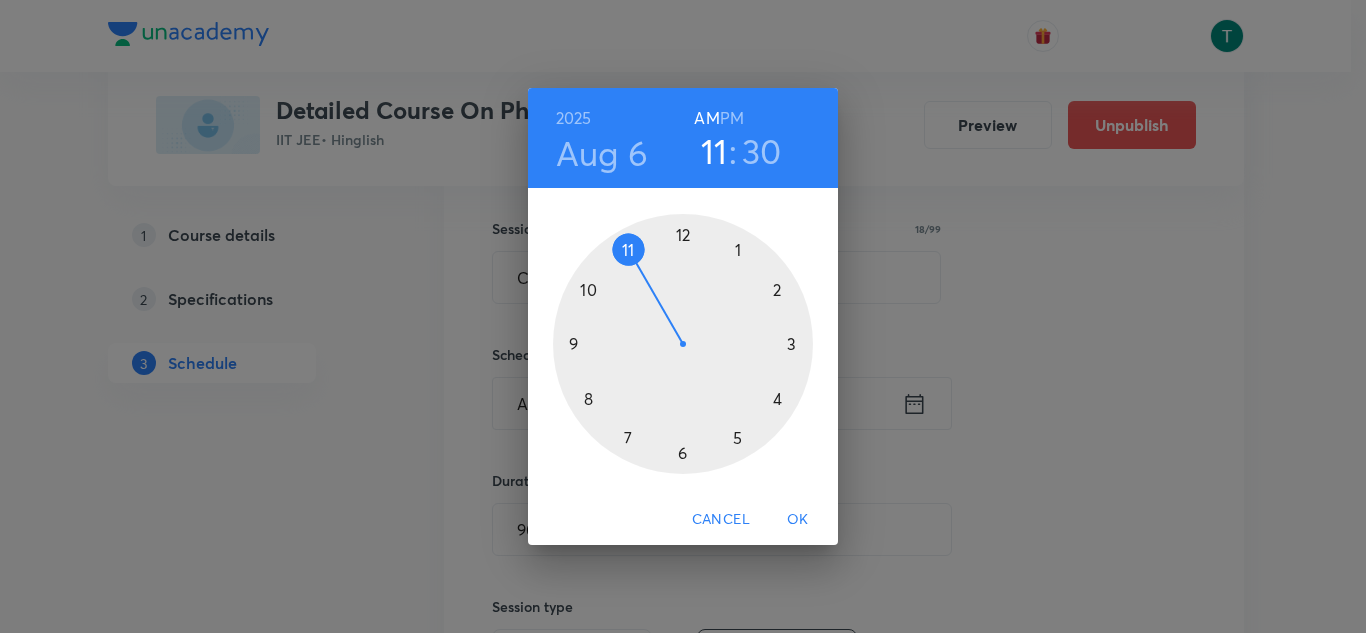 click on "OK" at bounding box center [798, 519] 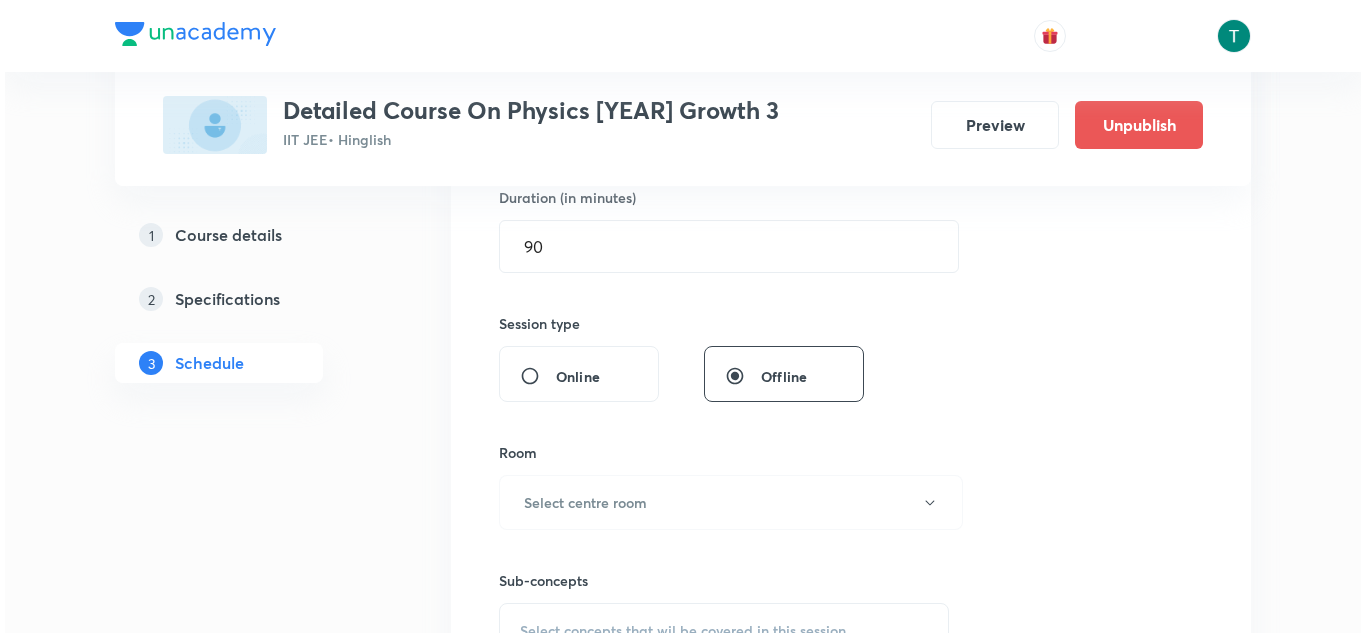 scroll, scrollTop: 825, scrollLeft: 0, axis: vertical 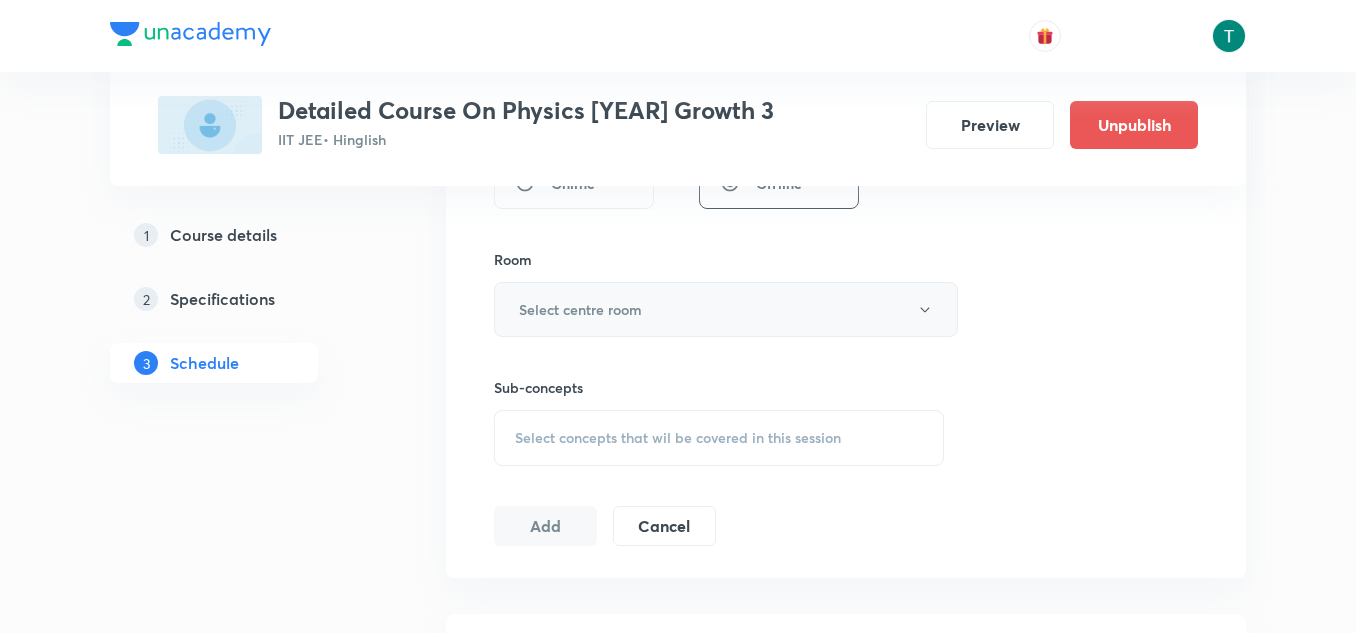click on "Select centre room" at bounding box center (580, 309) 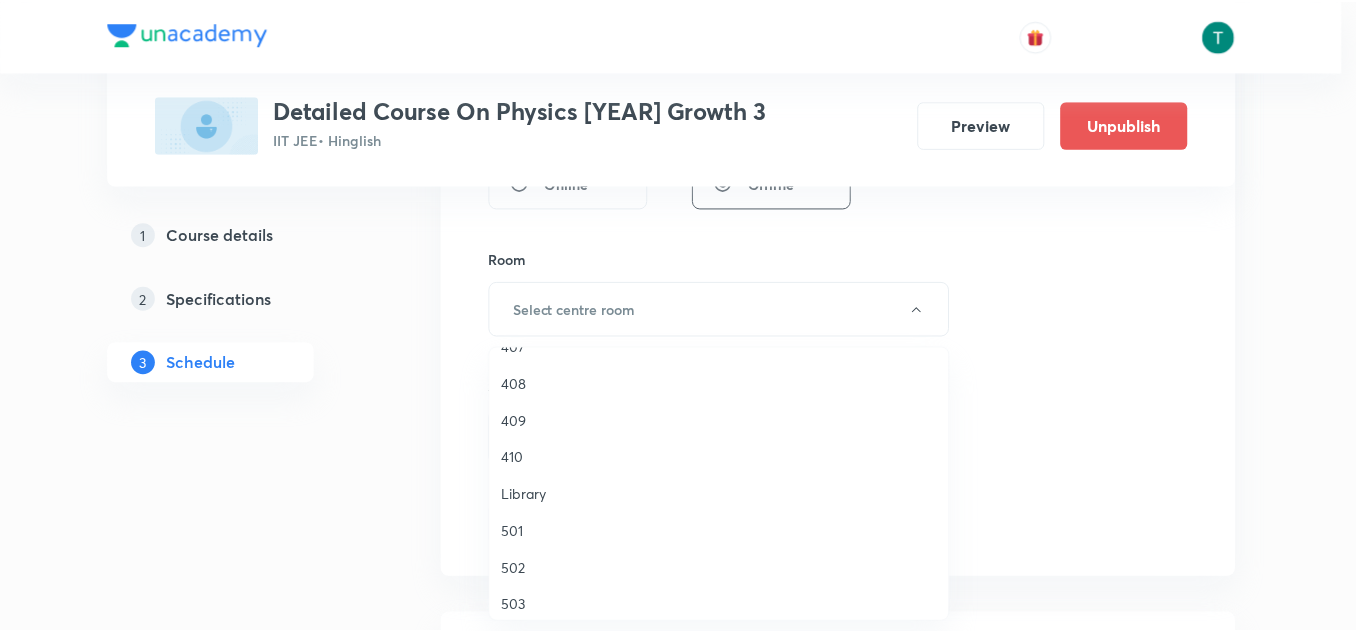 scroll, scrollTop: 648, scrollLeft: 0, axis: vertical 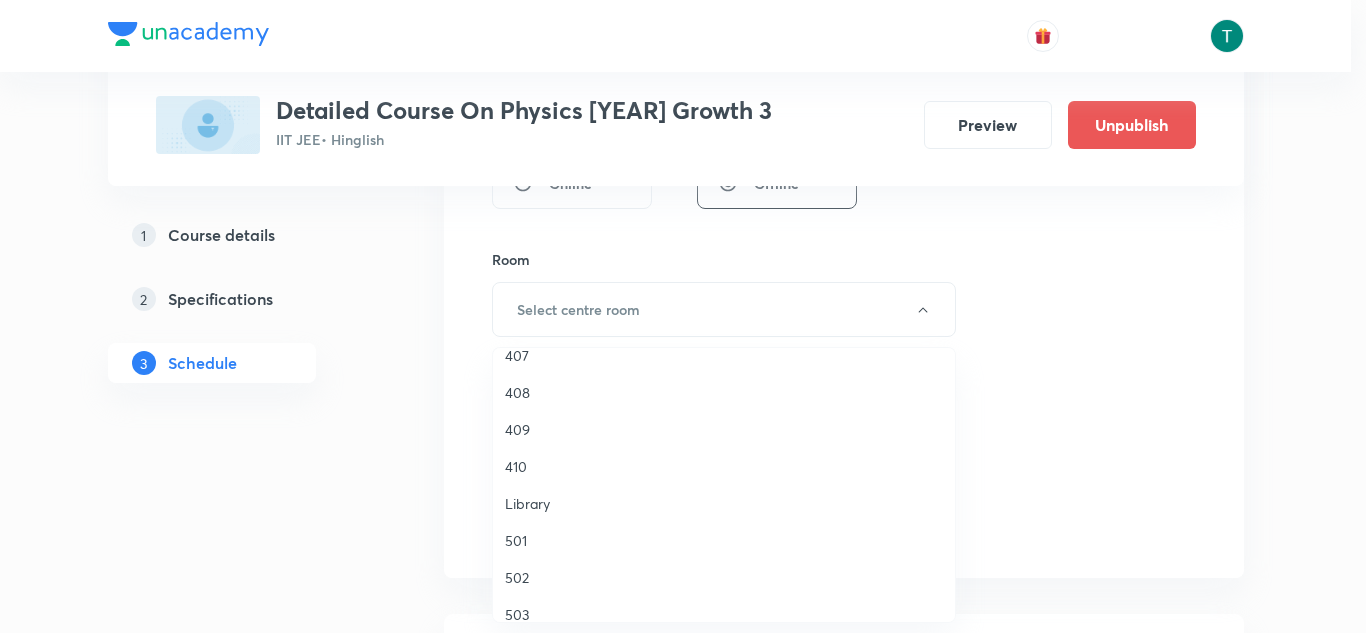 click on "408" at bounding box center [724, 392] 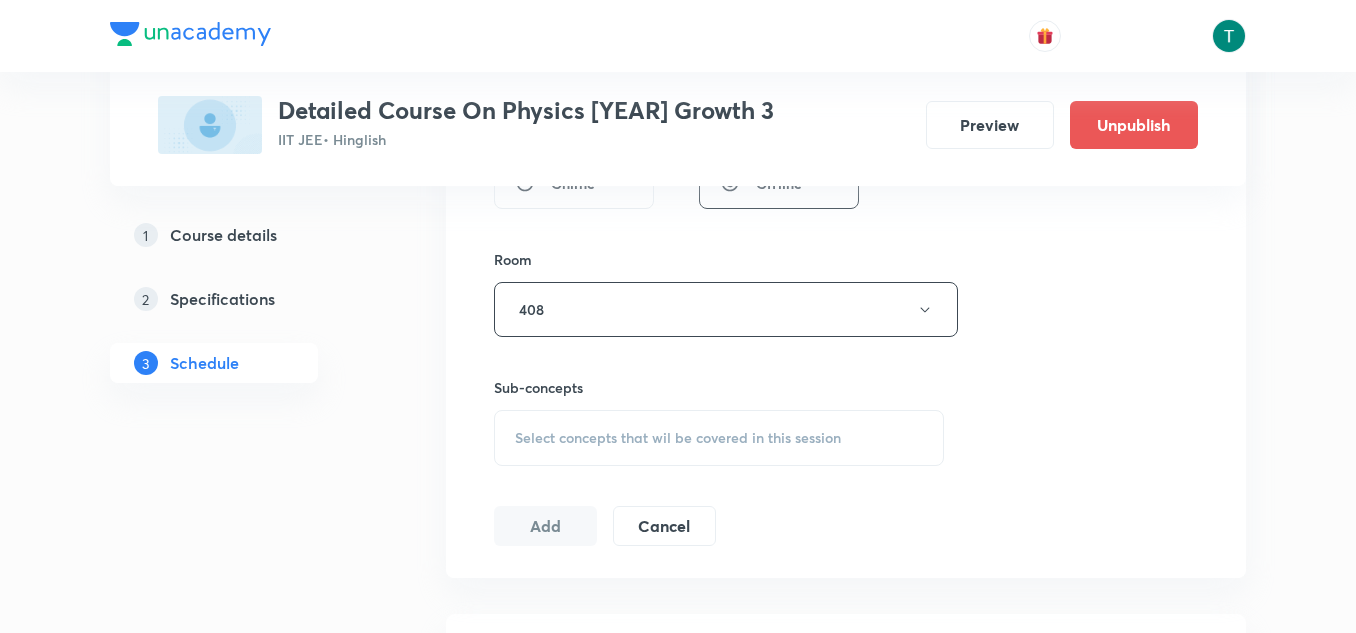 click on "Select concepts that wil be covered in this session" at bounding box center (678, 438) 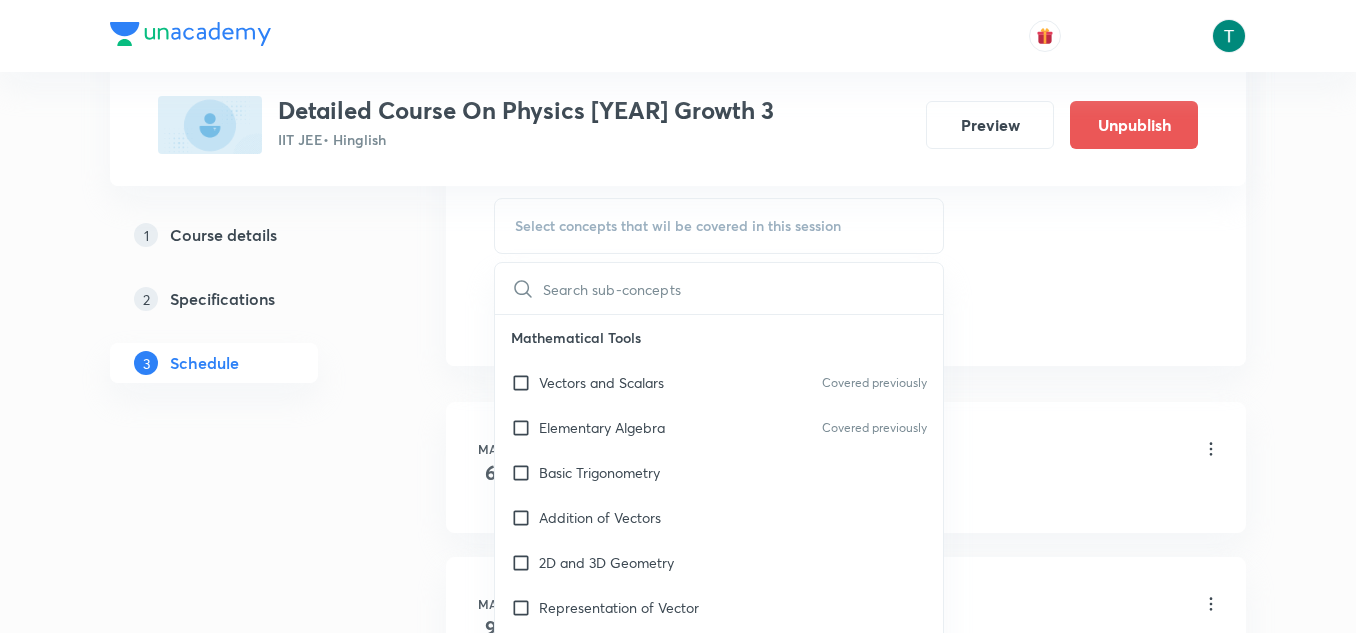 scroll, scrollTop: 1045, scrollLeft: 0, axis: vertical 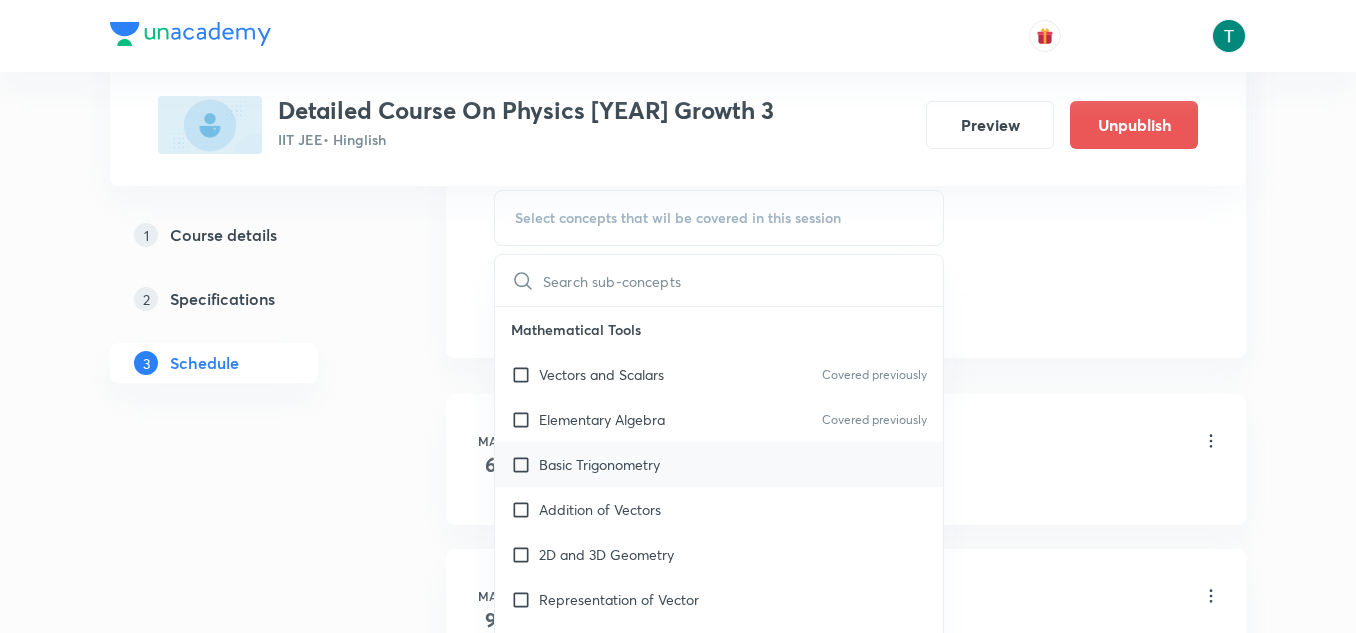 click on "Basic Trigonometry" at bounding box center (599, 464) 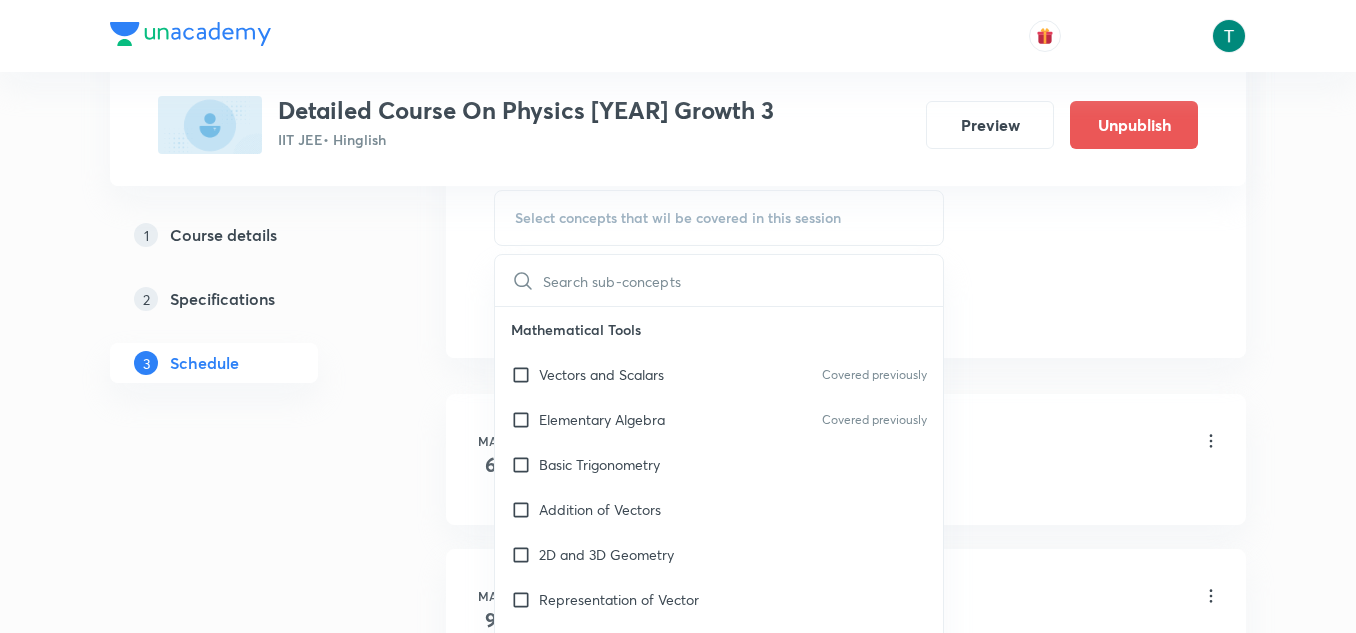 checkbox on "true" 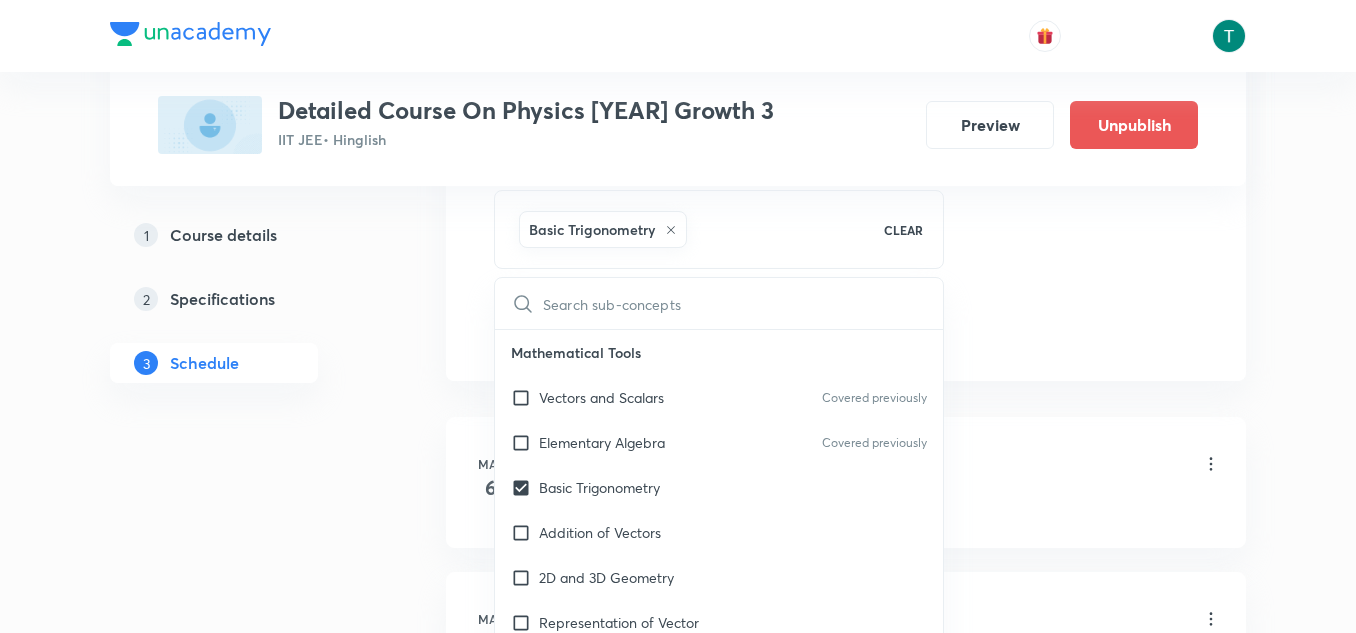 click on "Plus Courses Detailed Course On Physics 2025 Growth 3 IIT JEE  • Hinglish Preview Unpublish 1 Course details 2 Specifications 3 Schedule Schedule 60  classes Session  61 Live class Session title 18/99 Circular Motion 08 ​ Schedule for Aug 6, 2025, 11:30 AM ​ Duration (in minutes) 90 ​   Session type Online Offline Room 408 Sub-concepts Basic Trigonometry CLEAR ​ Mathematical Tools Vectors and Scalars  Covered previously Elementary Algebra Covered previously Basic Trigonometry Addition of Vectors 2D and 3D Geometry Representation of Vector  Components of a Vector Functions Unit Vectors Differentiation Integration Rectangular Components of a Vector in Three Dimensions Position Vector Use of Differentiation & Integration in One Dimensional Motion Displacement Vector Derivatives of Equations of Motion by Calculus Vectors Product of Two Vectors Differentiation: Basic Formula and Rule Definite Integration and Area Under The Curve Maxima and Minima Chain Rule Cross Product Dot-Product Resolution of Vectors" at bounding box center [678, 4456] 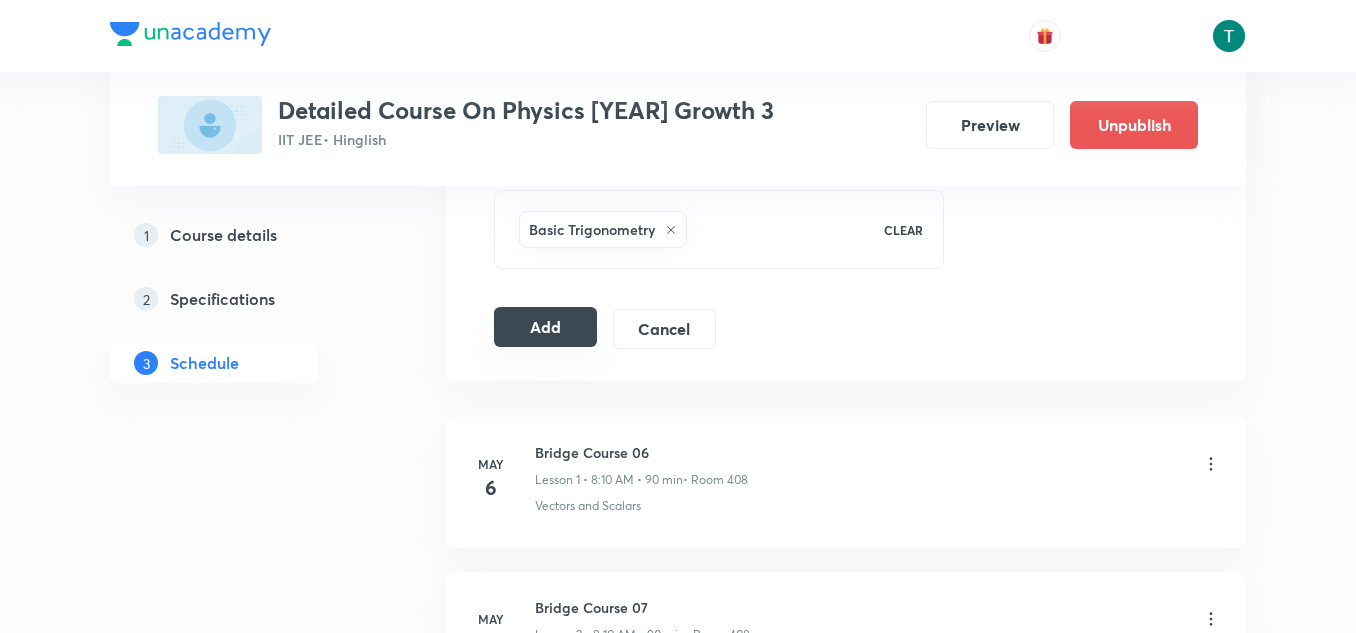 click on "Add" at bounding box center [545, 327] 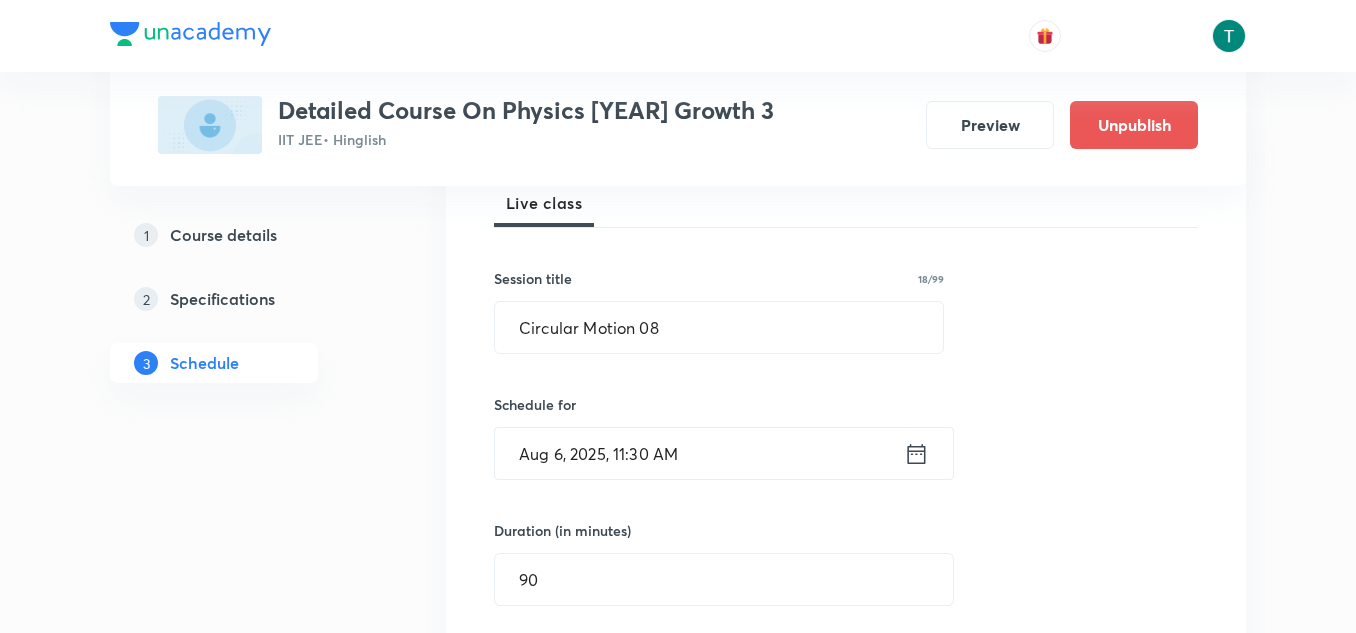 scroll, scrollTop: 275, scrollLeft: 0, axis: vertical 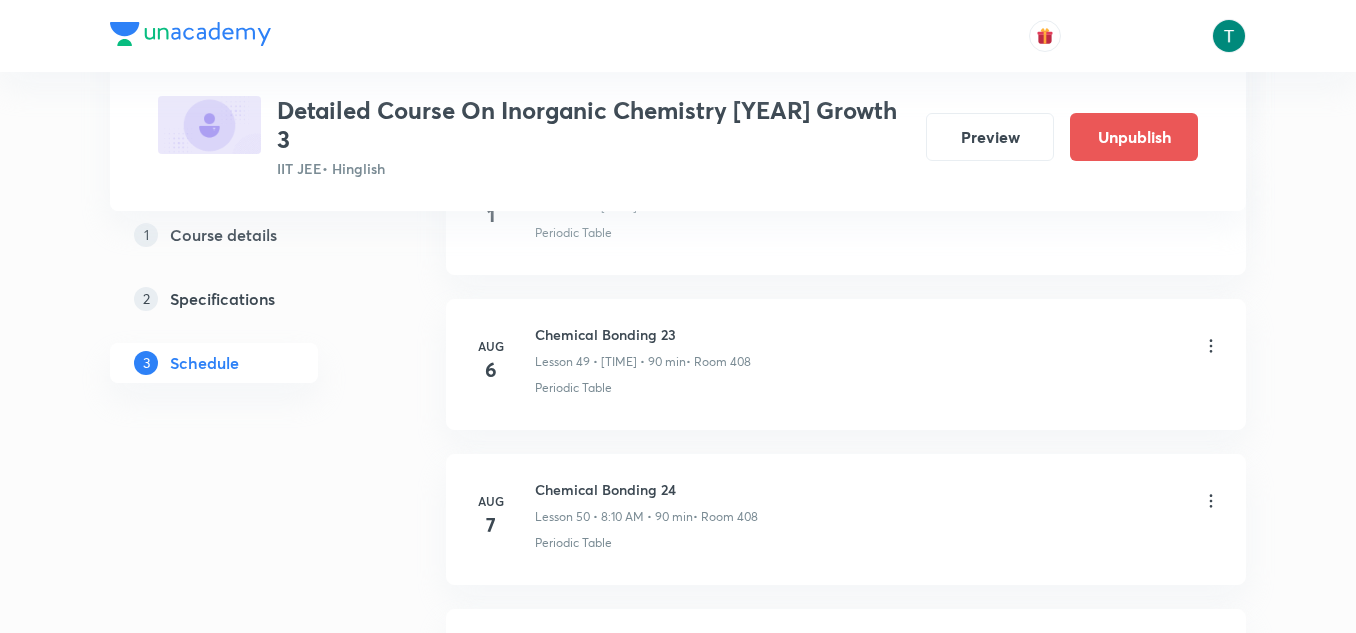 click 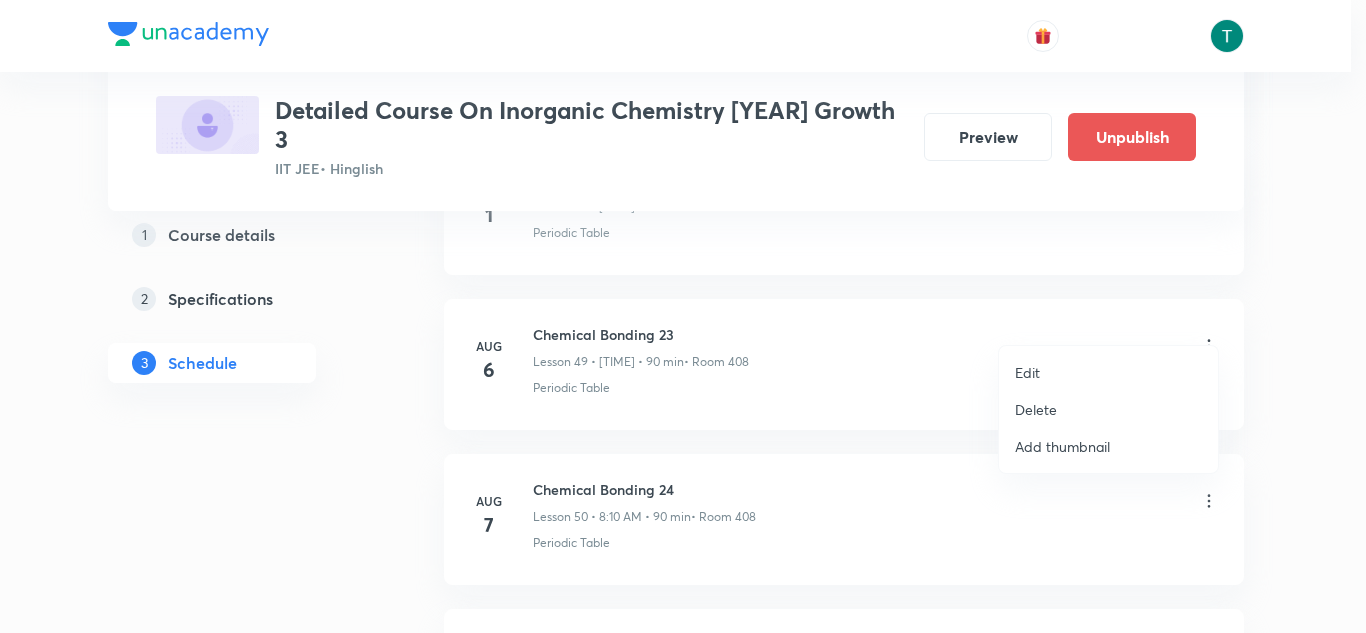 click on "Edit" at bounding box center [1027, 372] 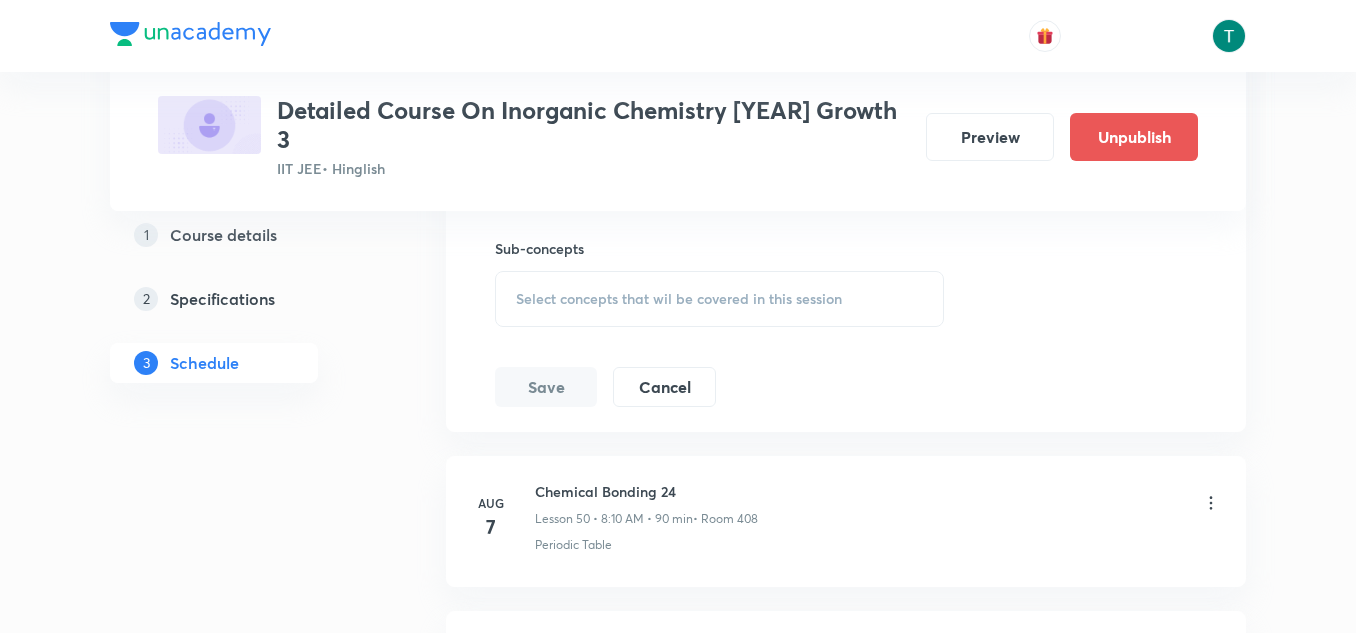 scroll, scrollTop: 8430, scrollLeft: 0, axis: vertical 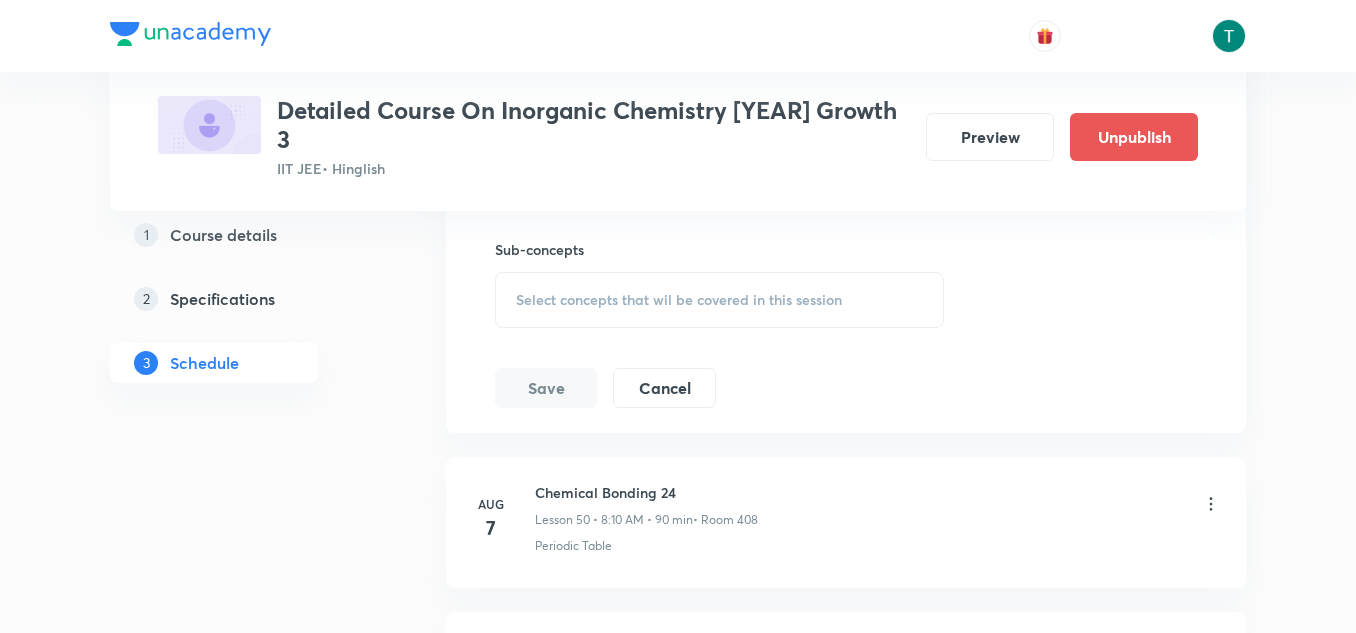 click on "Select concepts that wil be covered in this session" at bounding box center [679, 300] 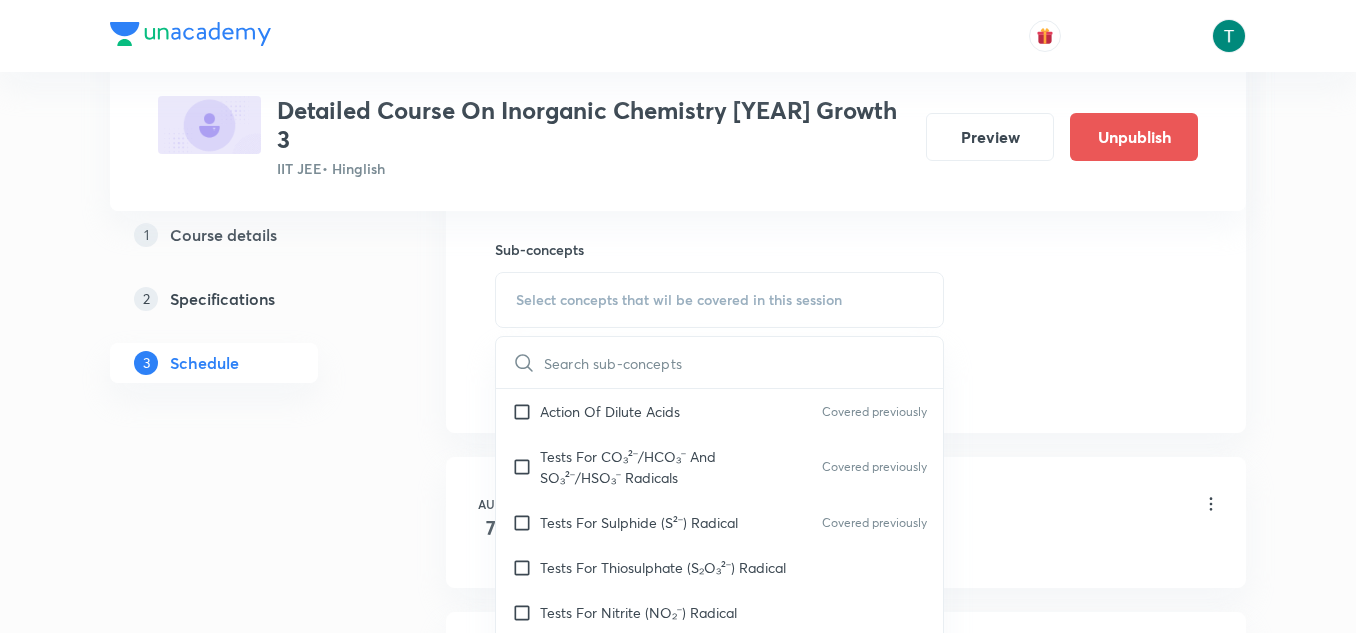 scroll, scrollTop: 46, scrollLeft: 0, axis: vertical 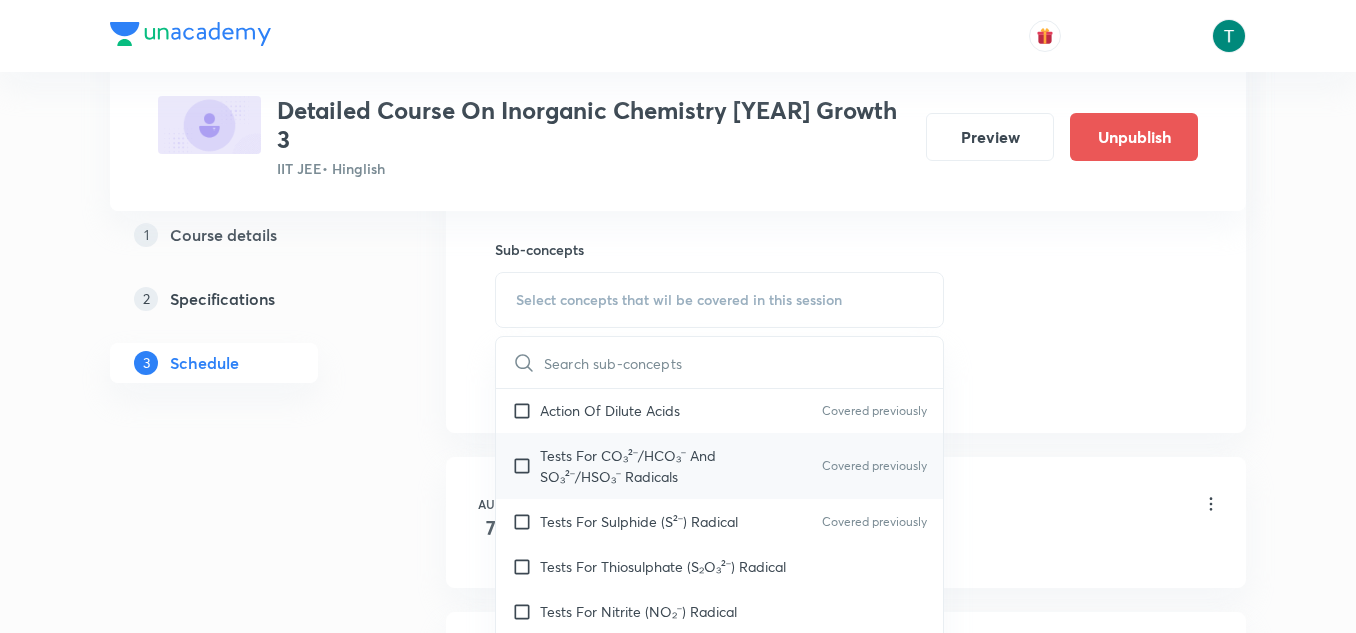 click on "Tests For CO₃²⁻/HCO₃⁻ And SO₃²⁻/HSO₃⁻ Radicals" at bounding box center [641, 466] 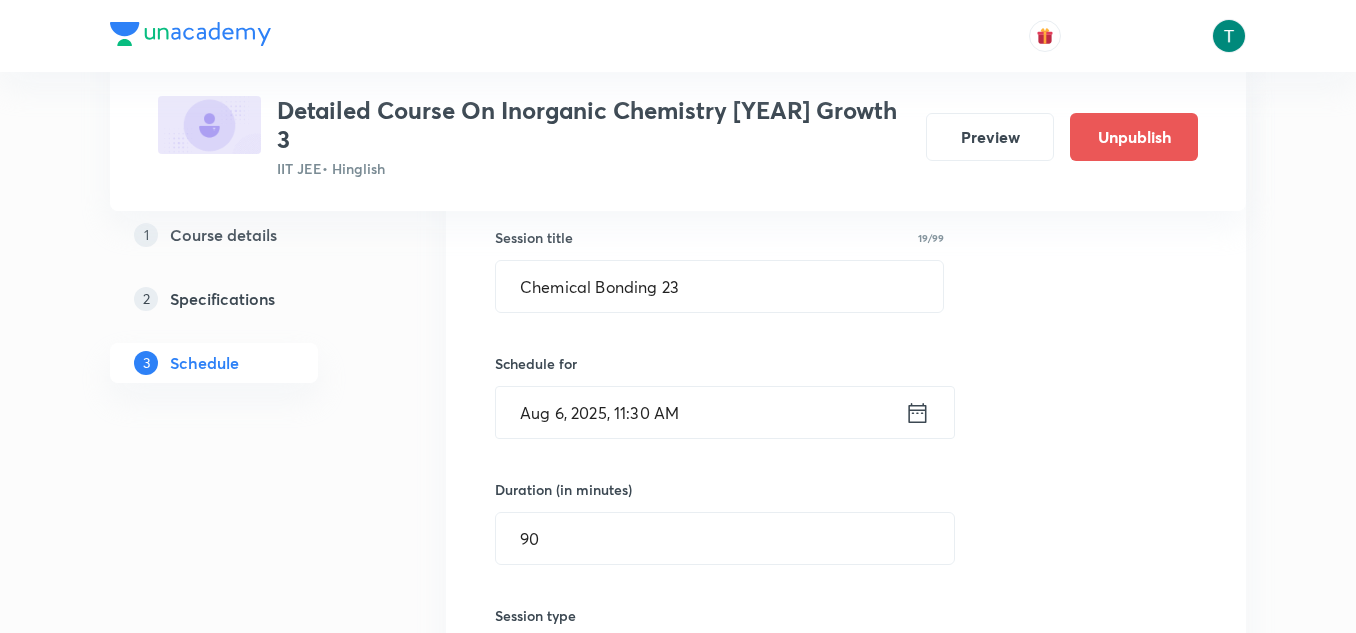 scroll, scrollTop: 7802, scrollLeft: 0, axis: vertical 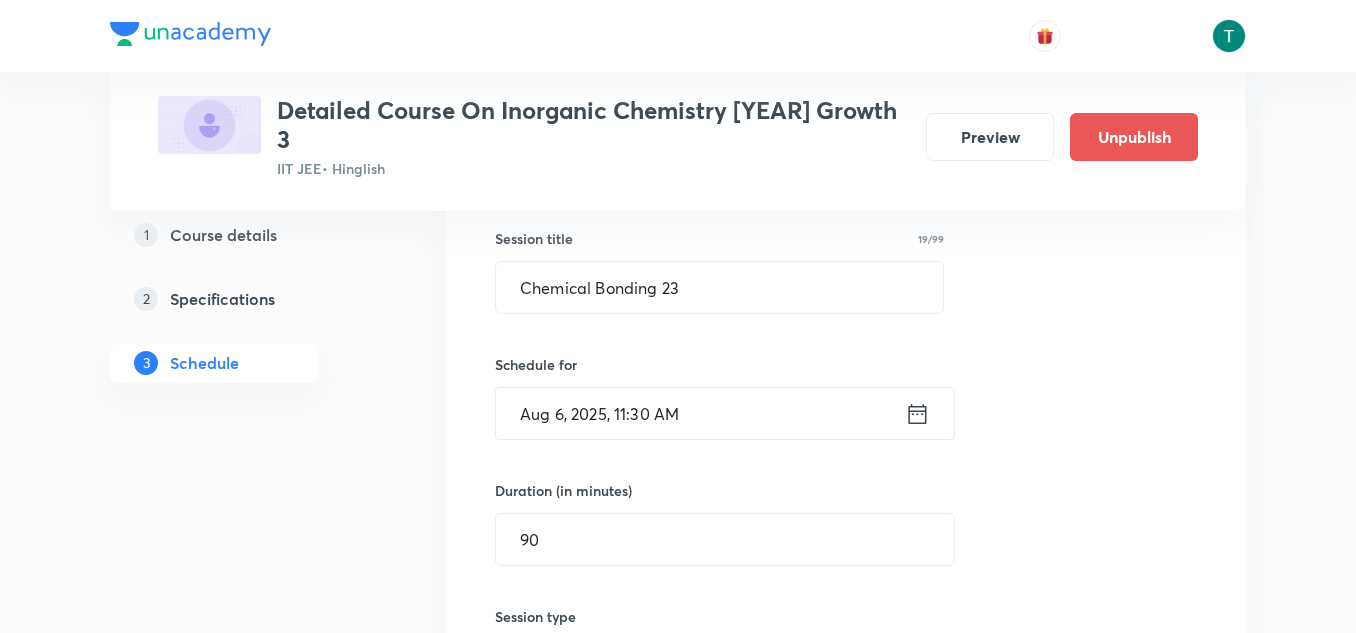 click on "Aug 6, 2025, 11:30 AM" at bounding box center (700, 413) 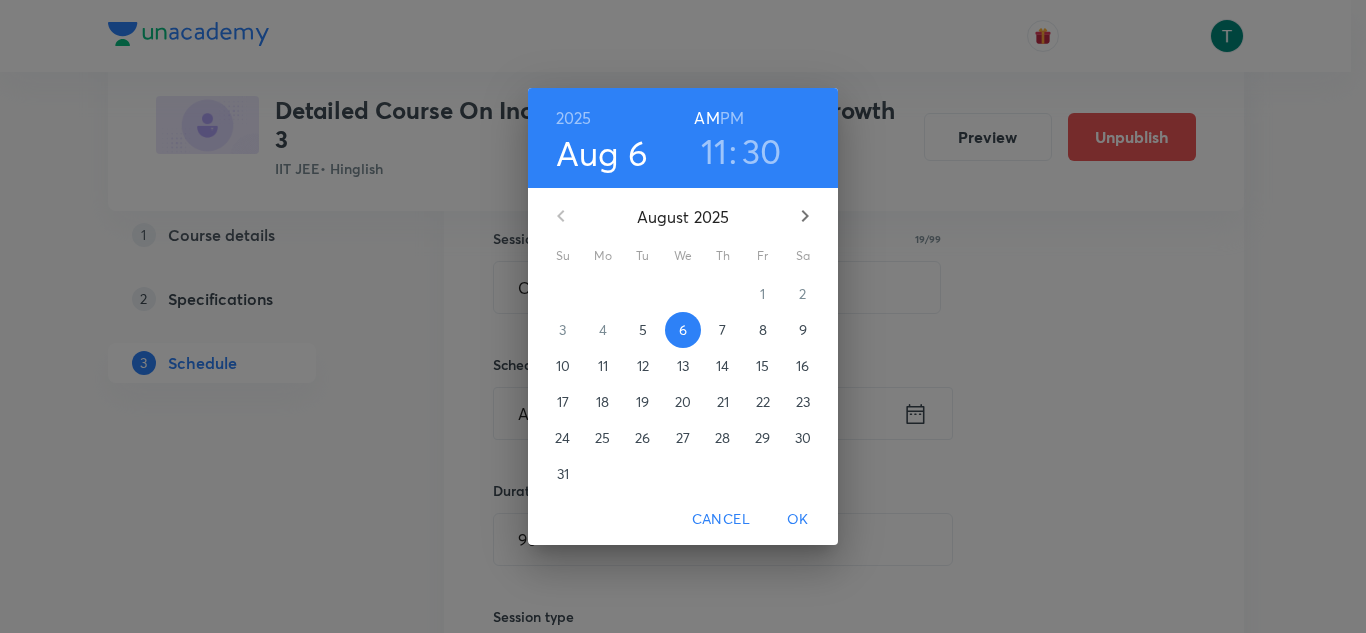 click on "11" at bounding box center [714, 151] 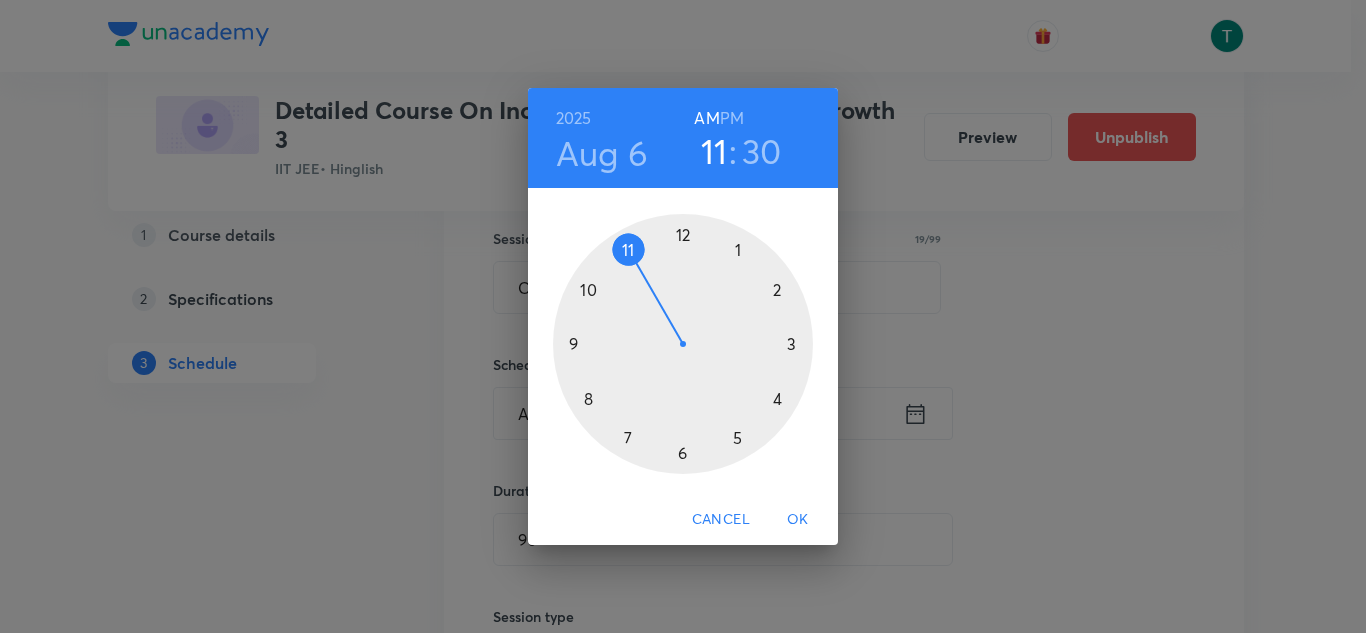 click at bounding box center [683, 344] 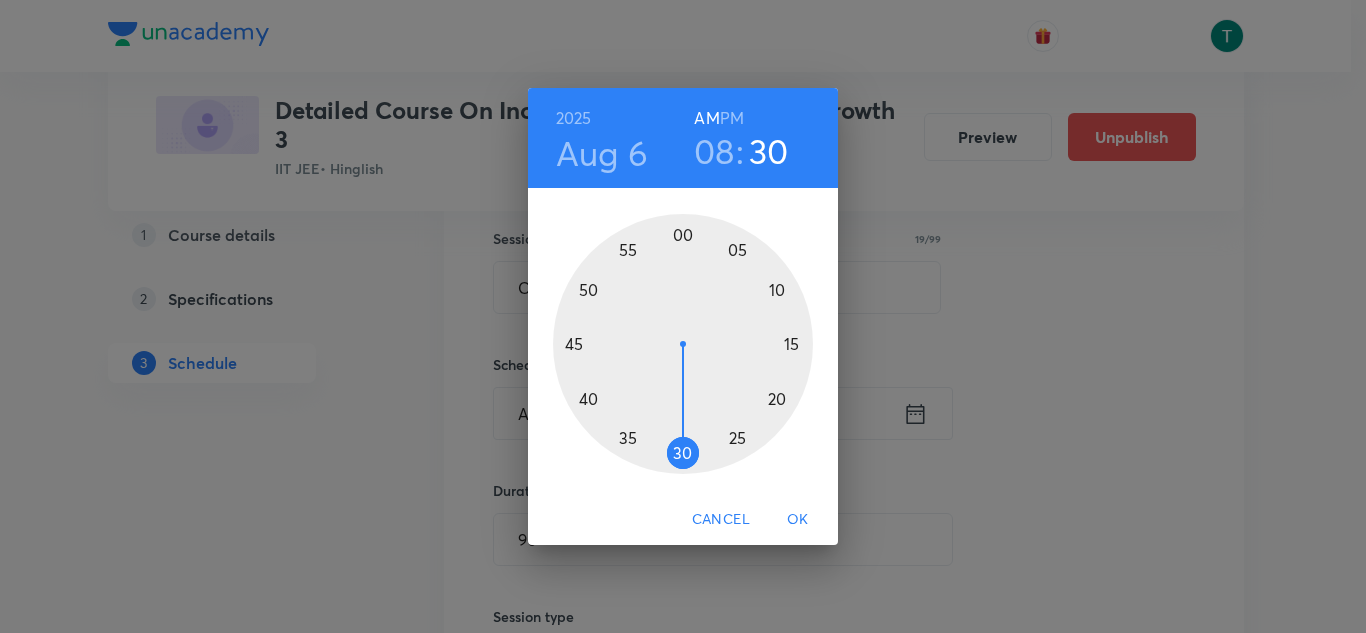 click at bounding box center [683, 344] 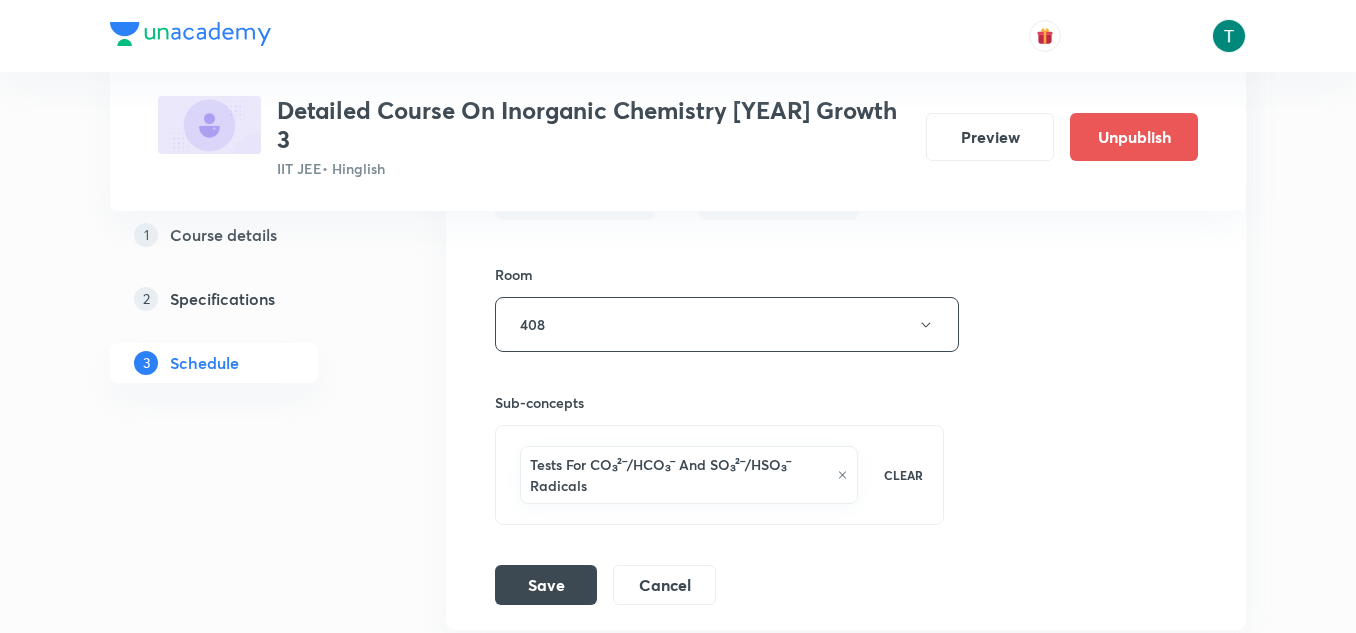 scroll, scrollTop: 8322, scrollLeft: 0, axis: vertical 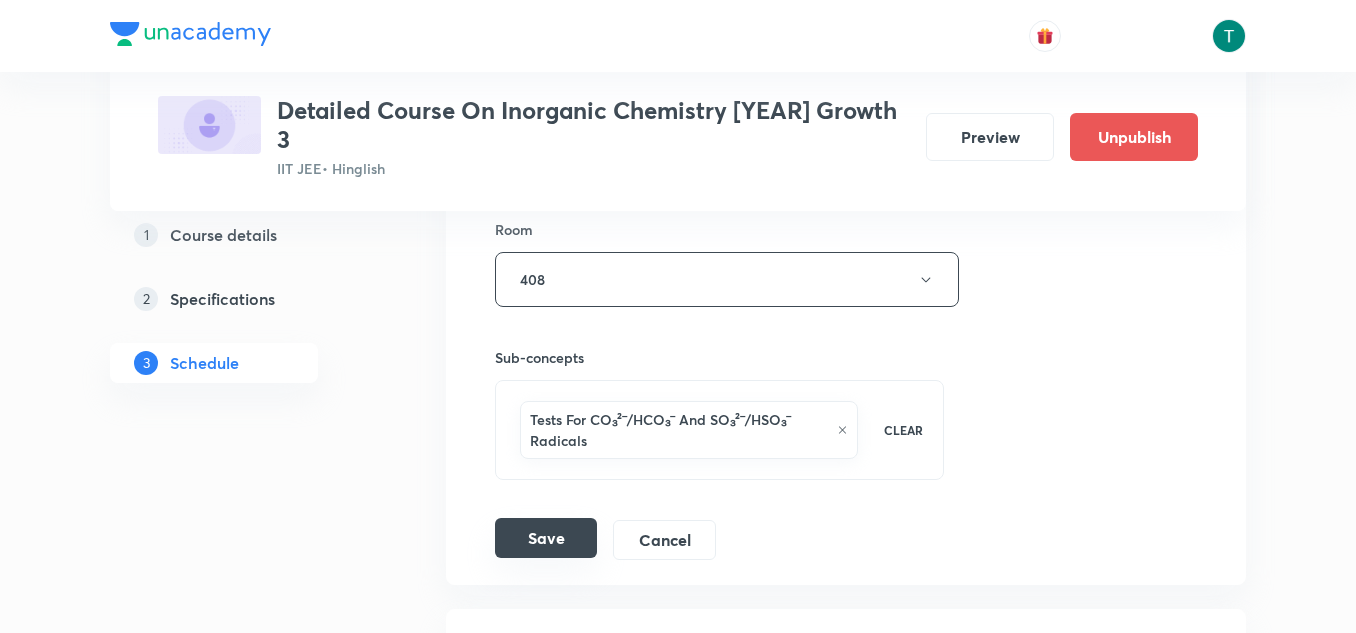click on "Save" at bounding box center (546, 538) 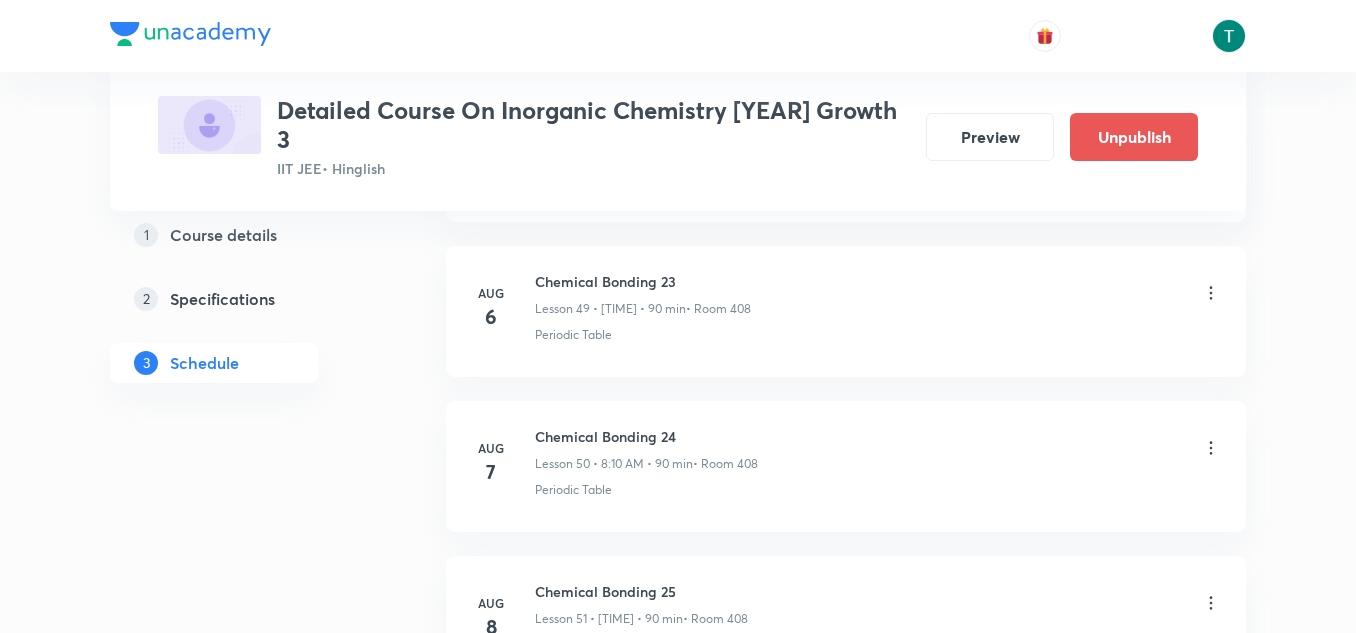 scroll, scrollTop: 7737, scrollLeft: 0, axis: vertical 